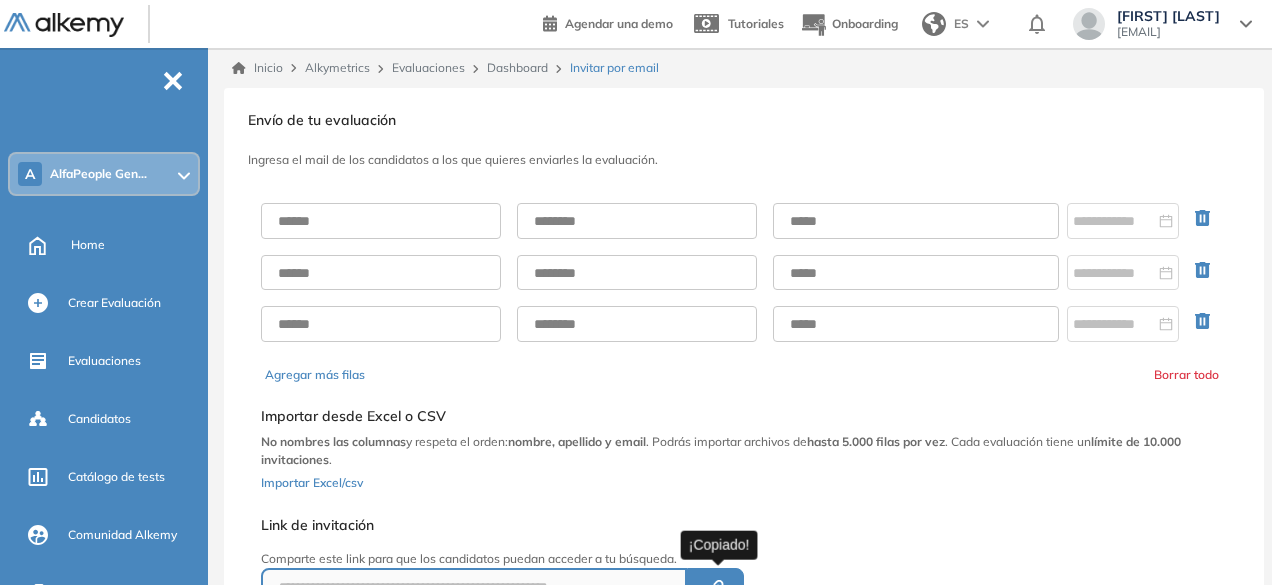 scroll, scrollTop: 0, scrollLeft: 0, axis: both 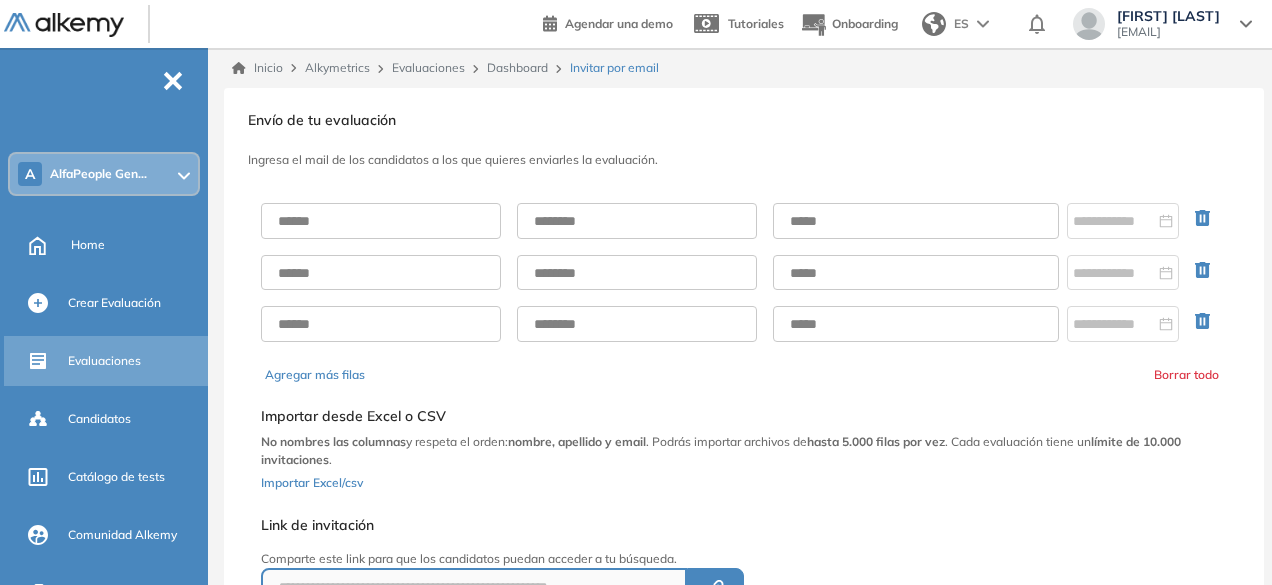 click on "Evaluaciones" at bounding box center (104, 361) 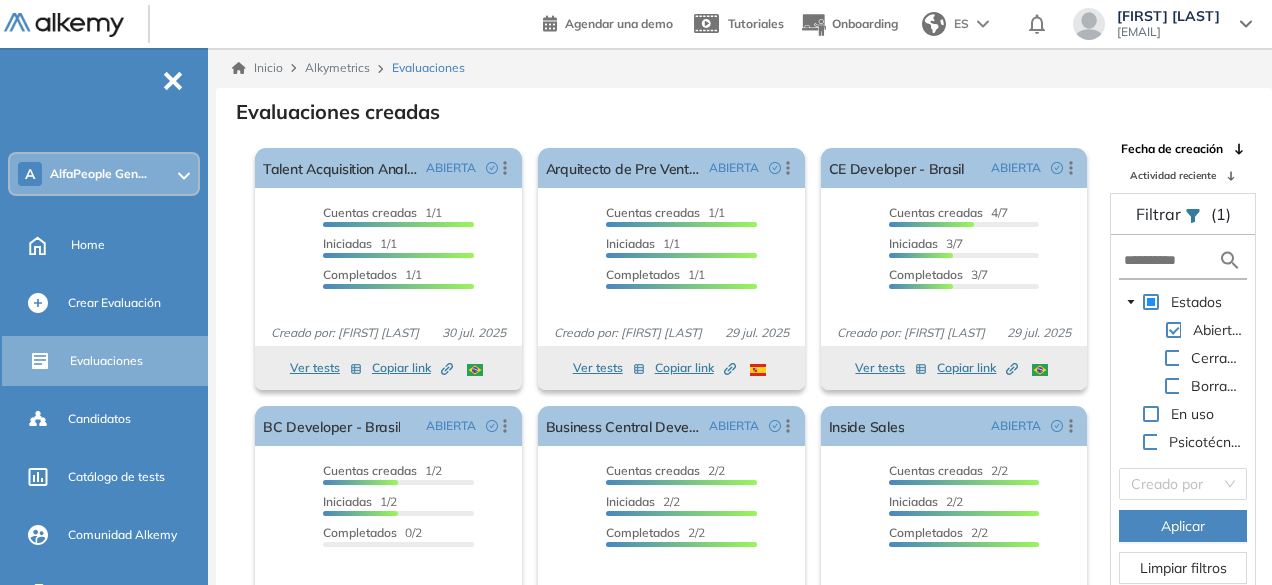 scroll, scrollTop: 48, scrollLeft: 0, axis: vertical 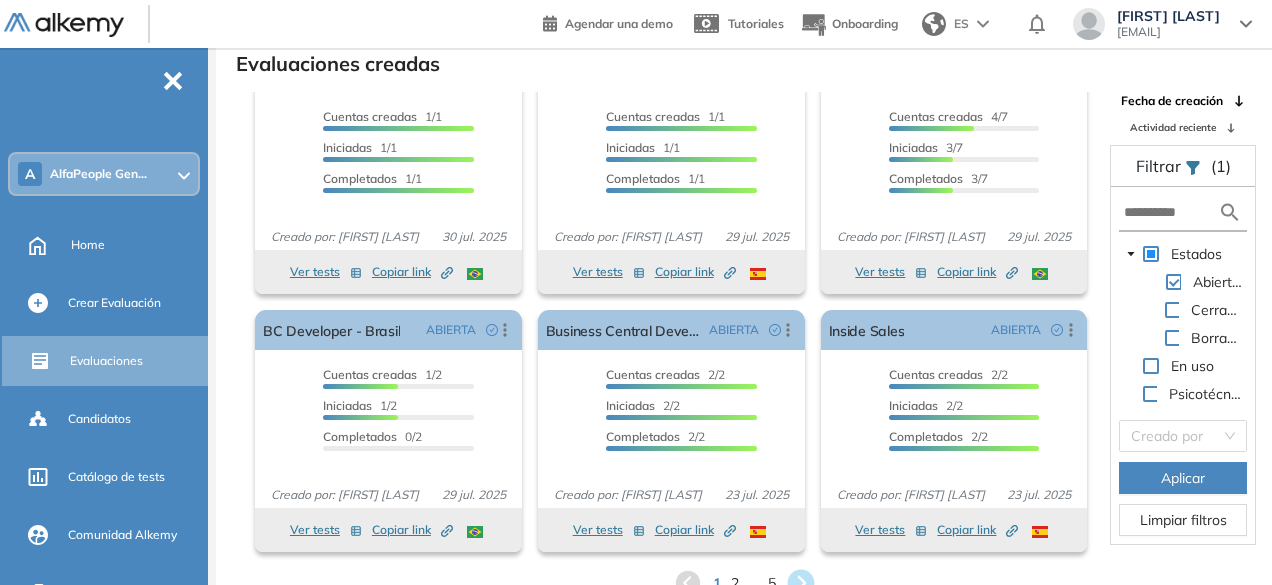 click 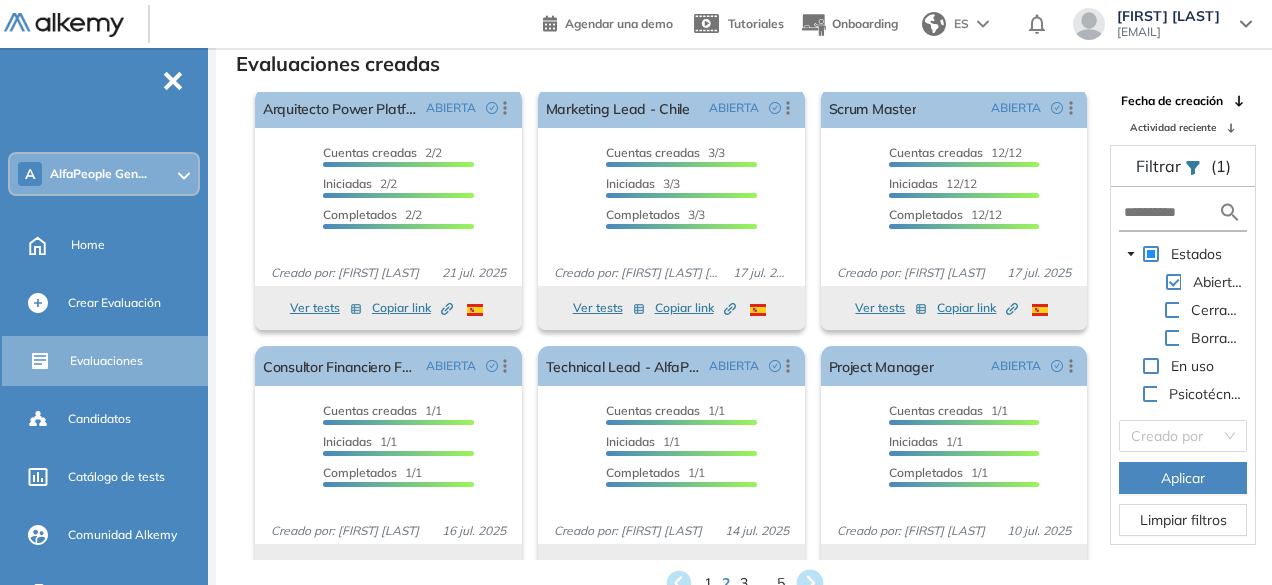 click 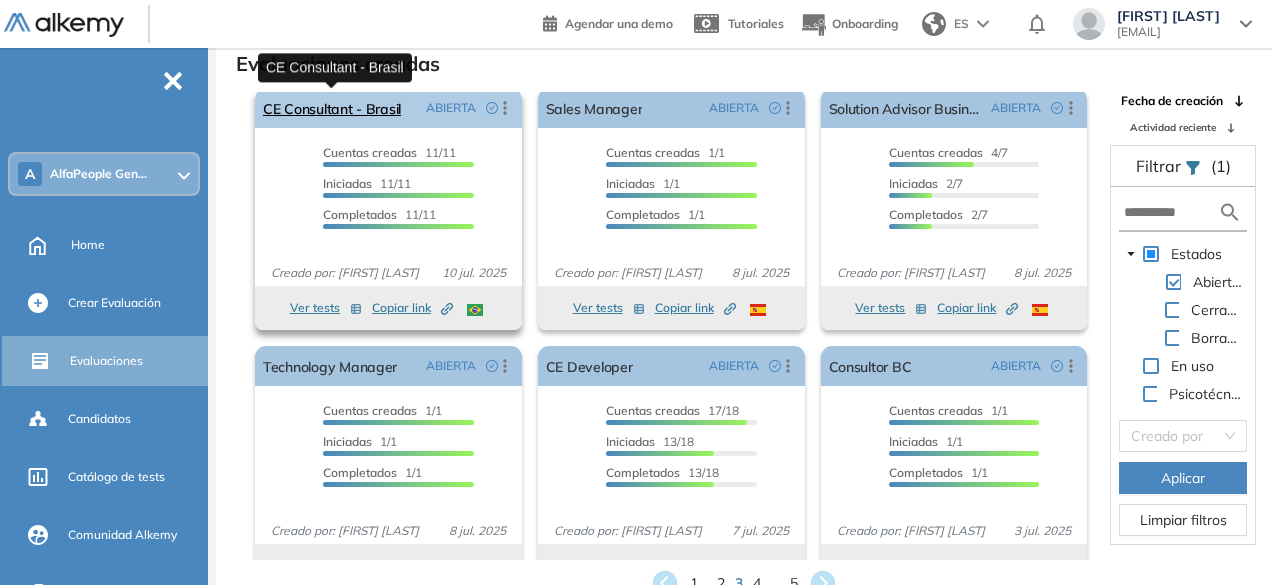 click on "CE Consultant - Brasil" at bounding box center (332, 108) 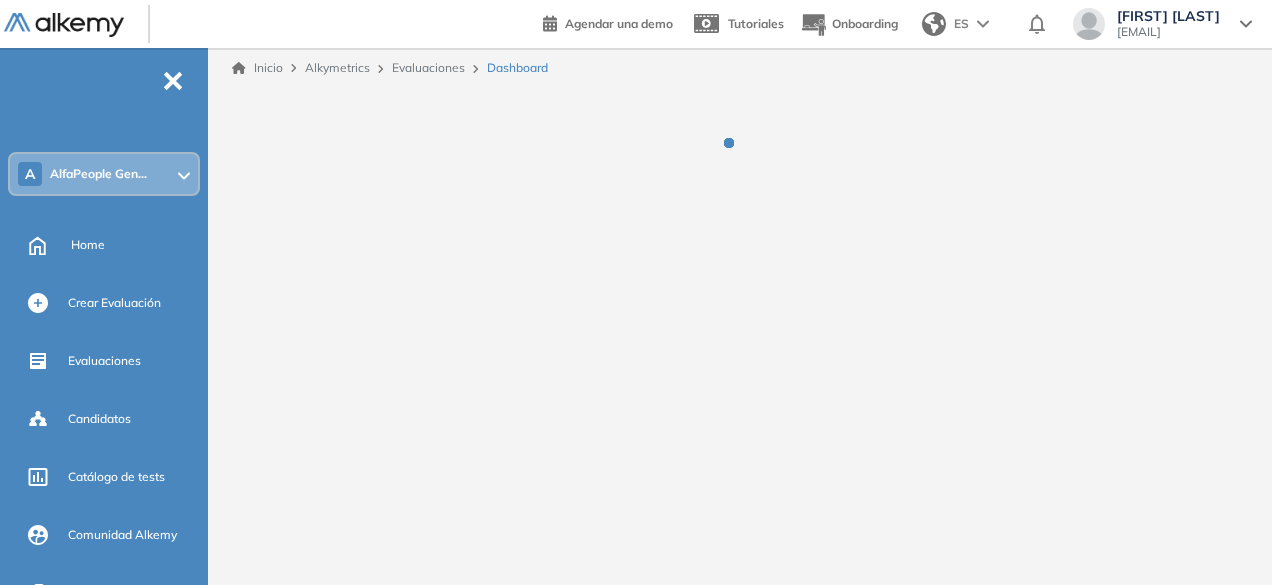 scroll, scrollTop: 0, scrollLeft: 0, axis: both 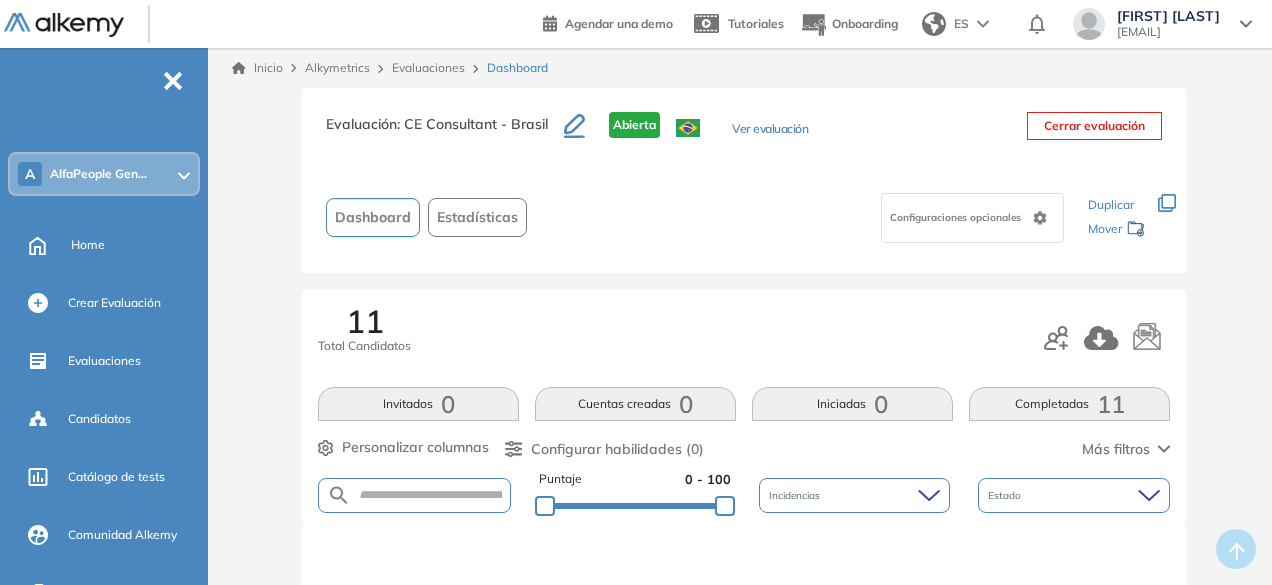 click on "Completadas 11" at bounding box center [1069, 404] 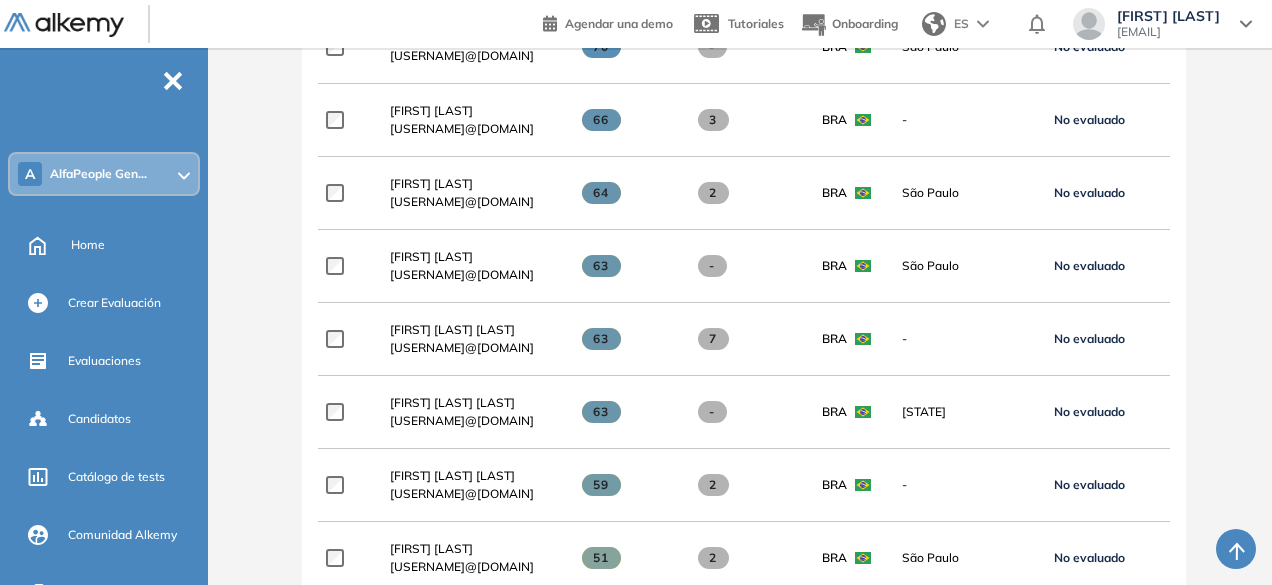 scroll, scrollTop: 850, scrollLeft: 0, axis: vertical 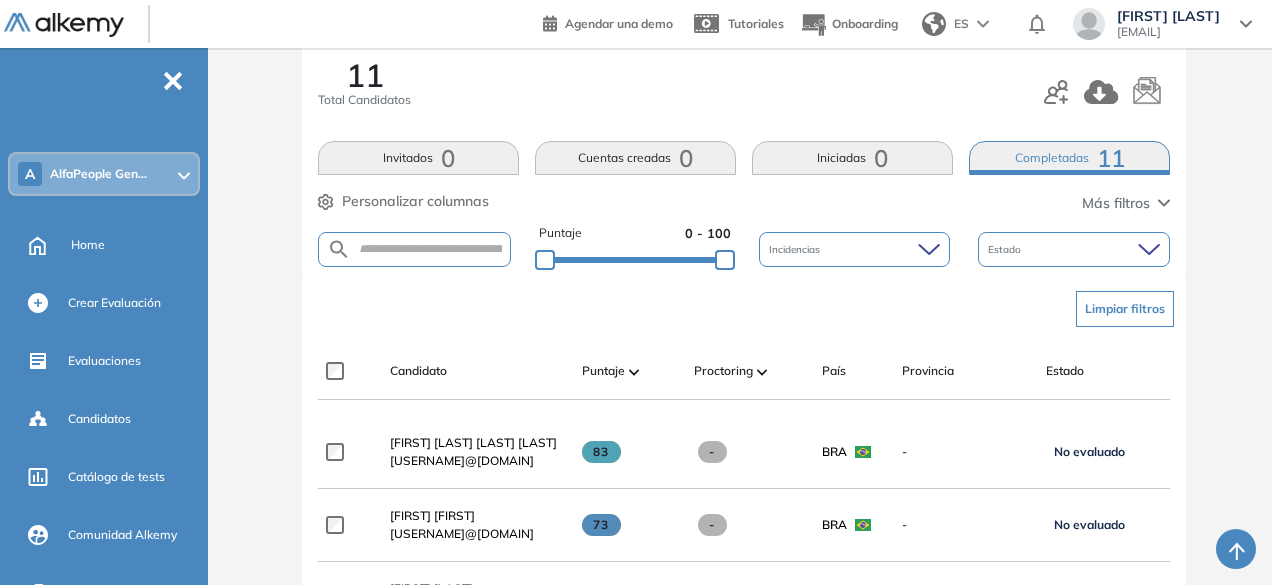 click on "Invitados 0" at bounding box center [418, 158] 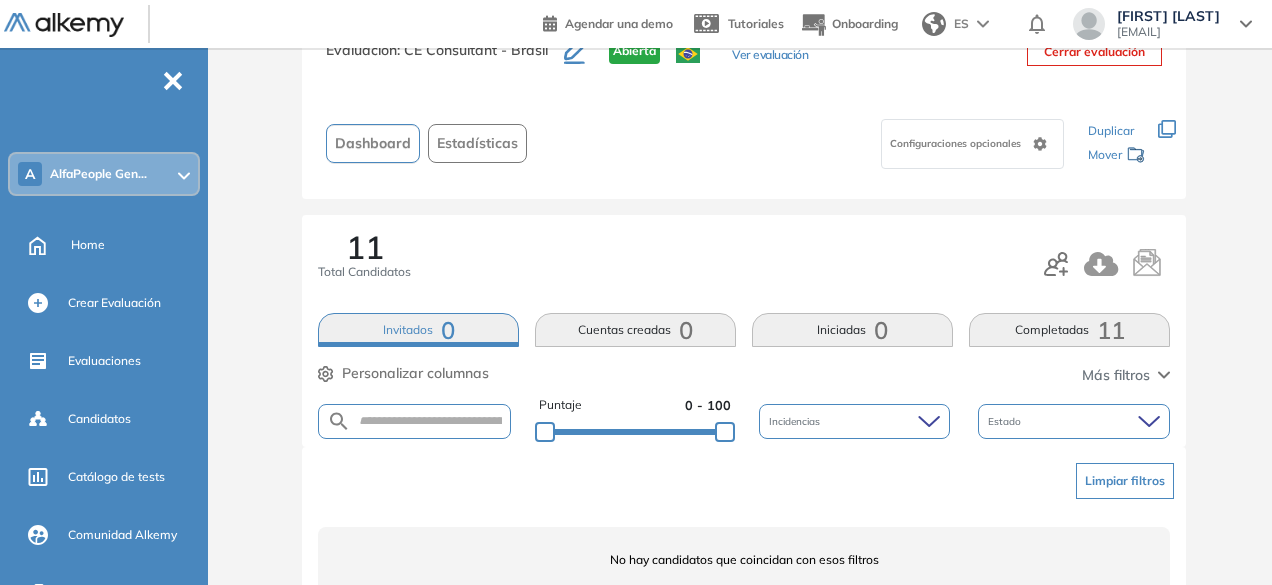 scroll, scrollTop: 154, scrollLeft: 0, axis: vertical 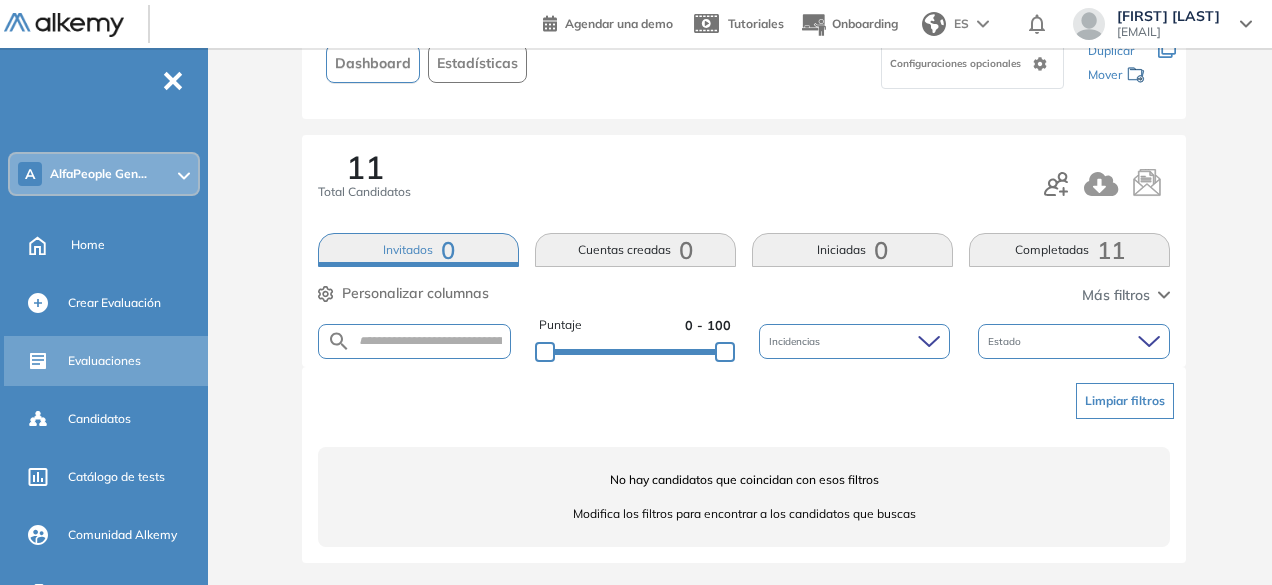 click on "Evaluaciones" at bounding box center (104, 361) 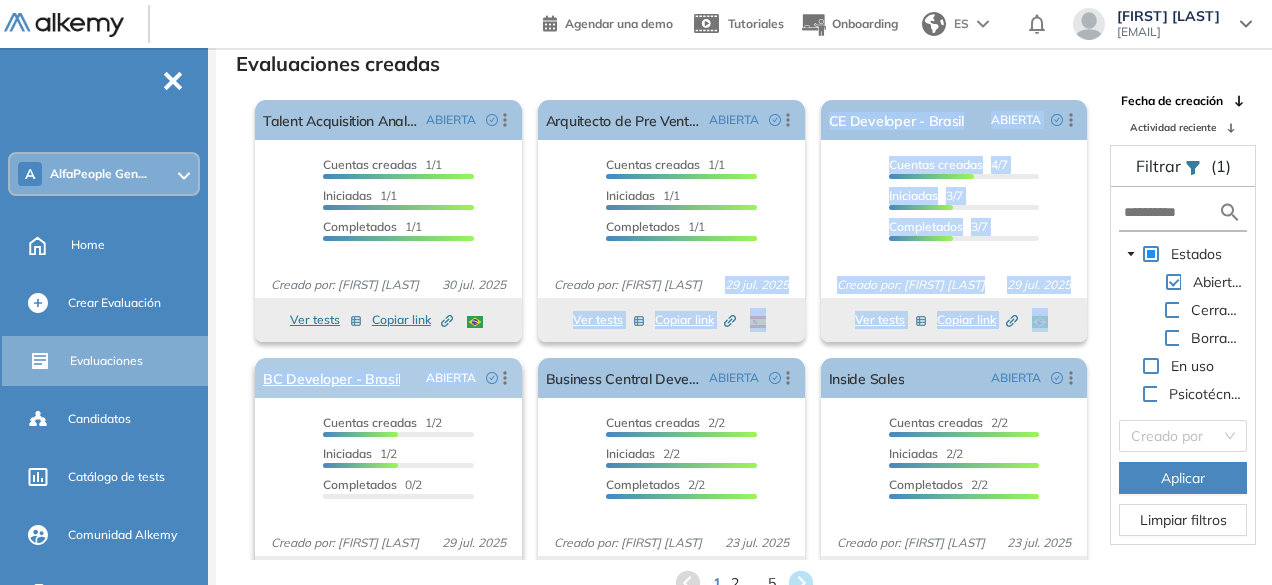 drag, startPoint x: 719, startPoint y: 291, endPoint x: 491, endPoint y: 371, distance: 241.6278 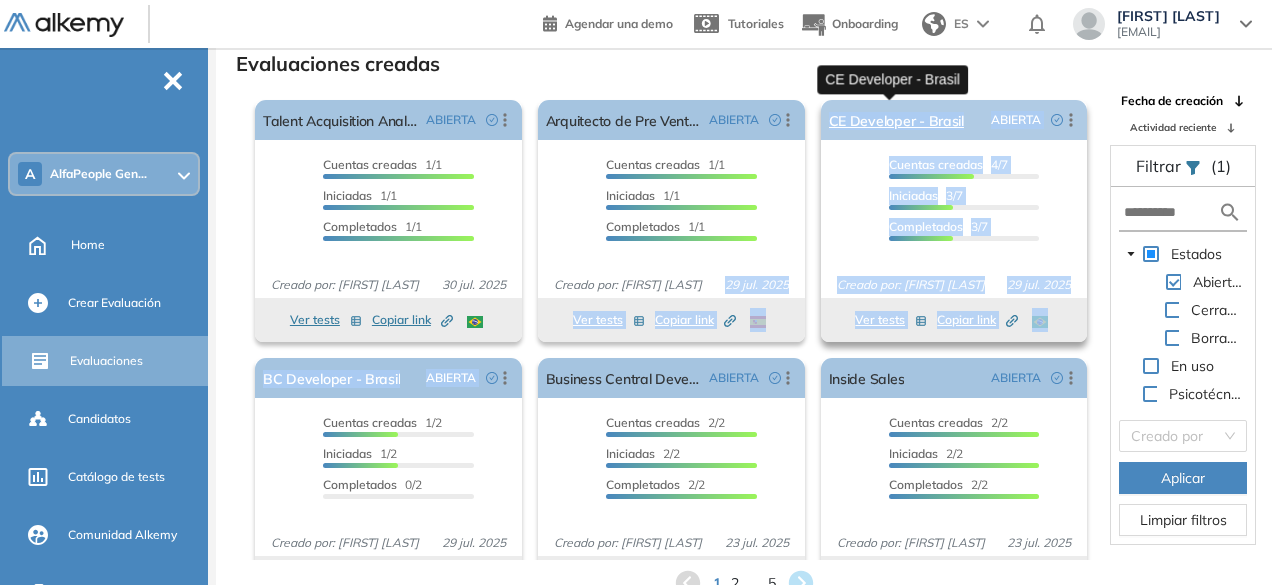 click on "CE Developer - Brasil" at bounding box center [896, 120] 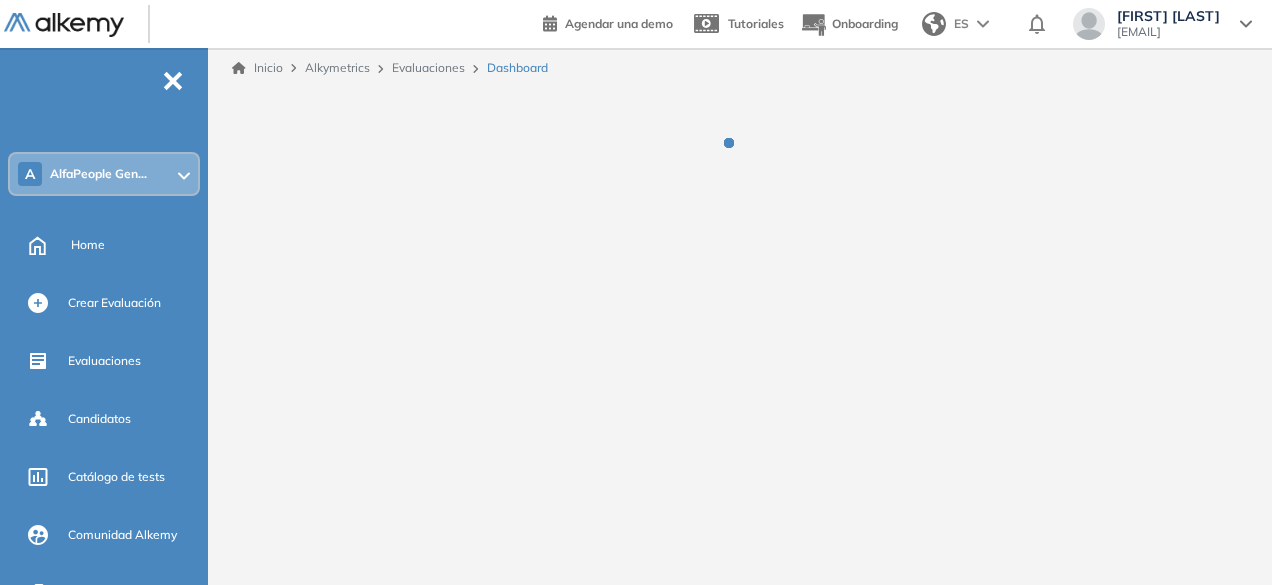 scroll, scrollTop: 0, scrollLeft: 0, axis: both 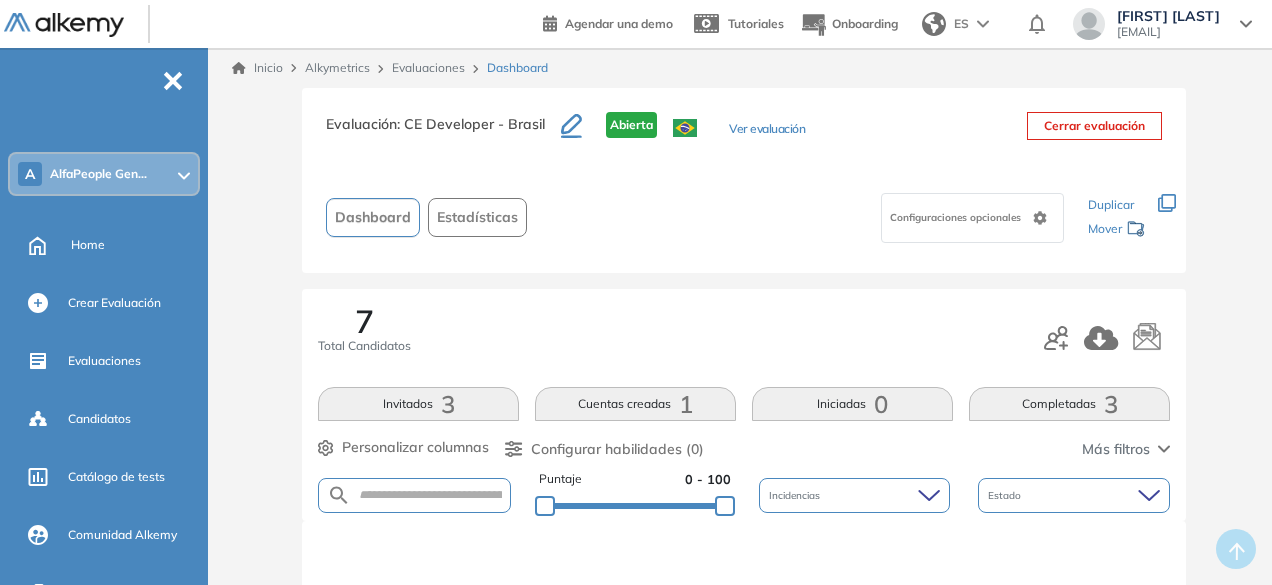 click on "Completadas 3" at bounding box center [1069, 404] 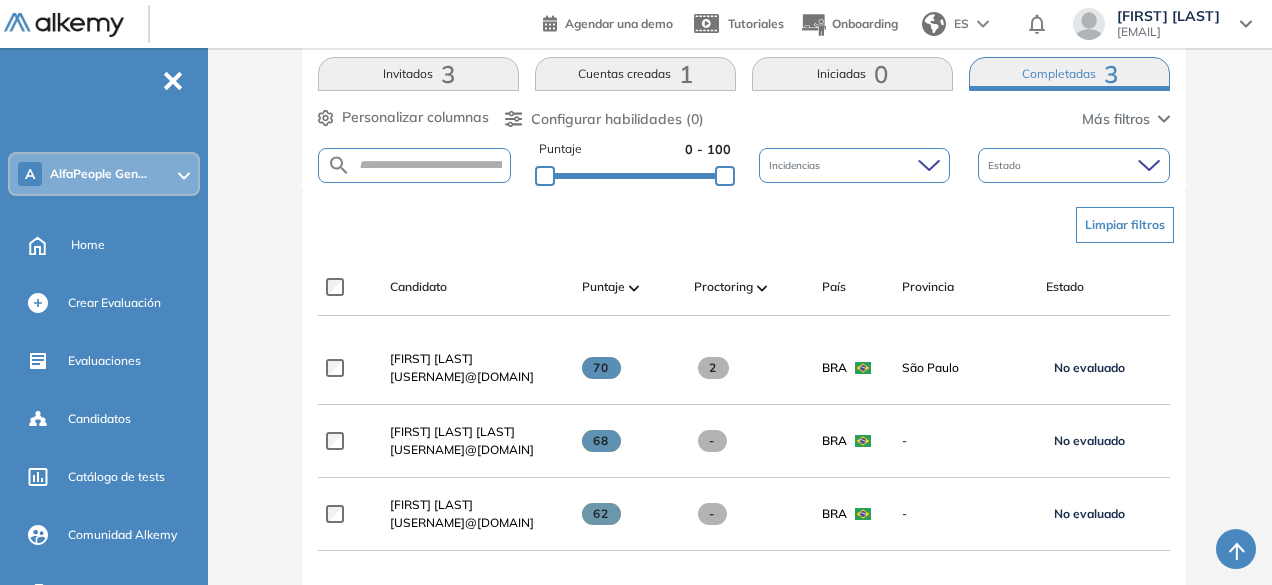 scroll, scrollTop: 332, scrollLeft: 0, axis: vertical 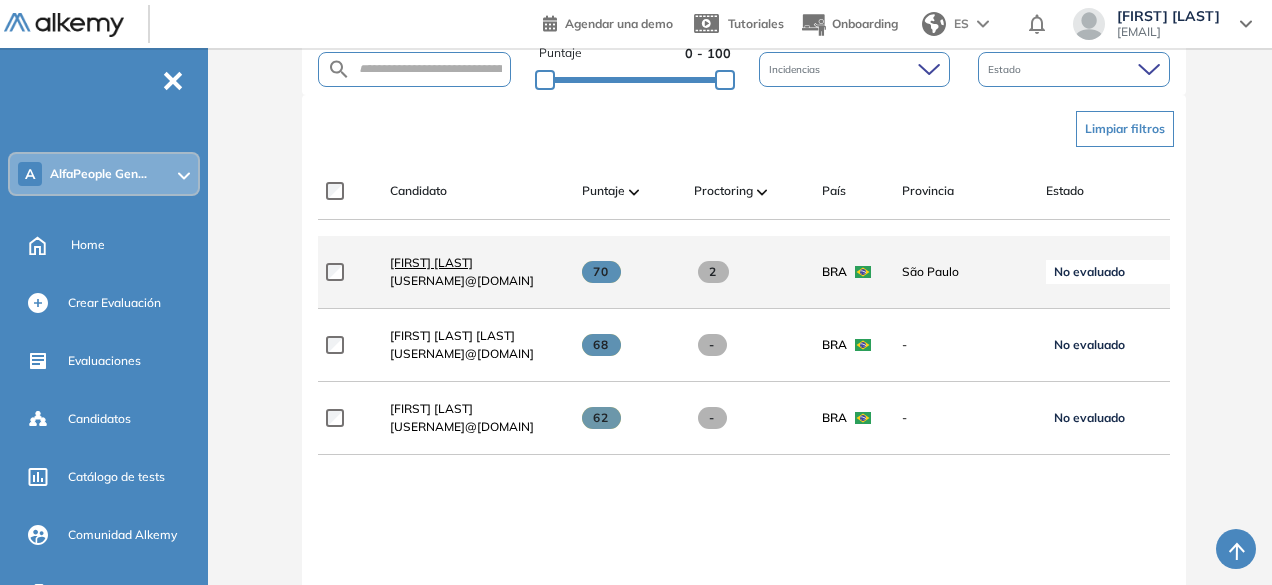 click on "[FIRST] [LAST]" at bounding box center [431, 262] 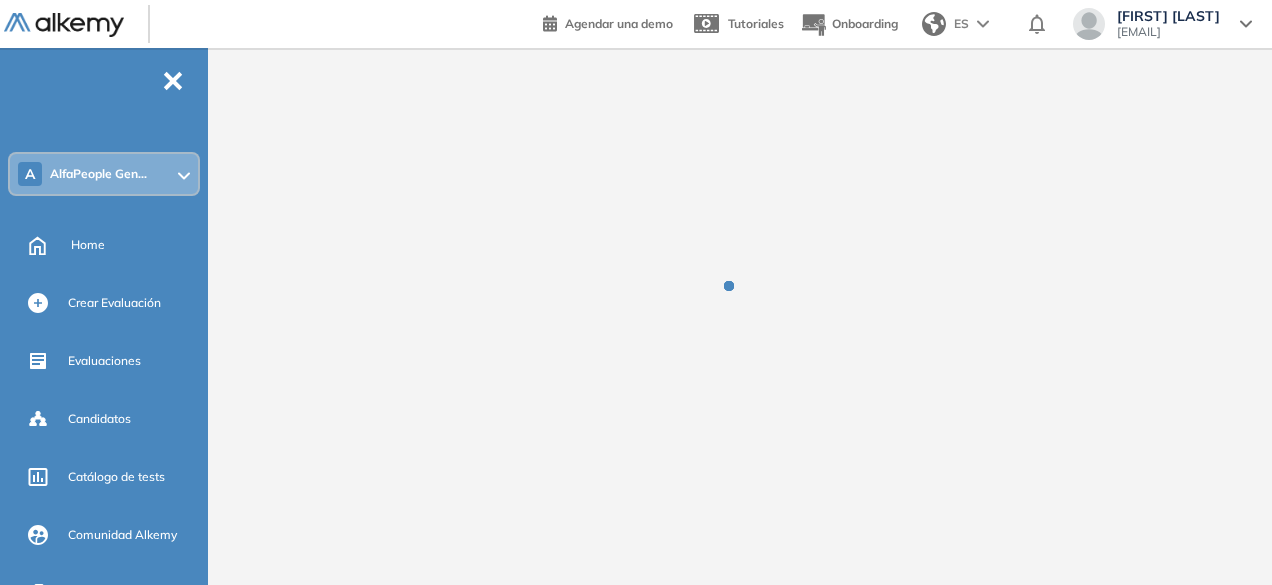 scroll, scrollTop: 0, scrollLeft: 0, axis: both 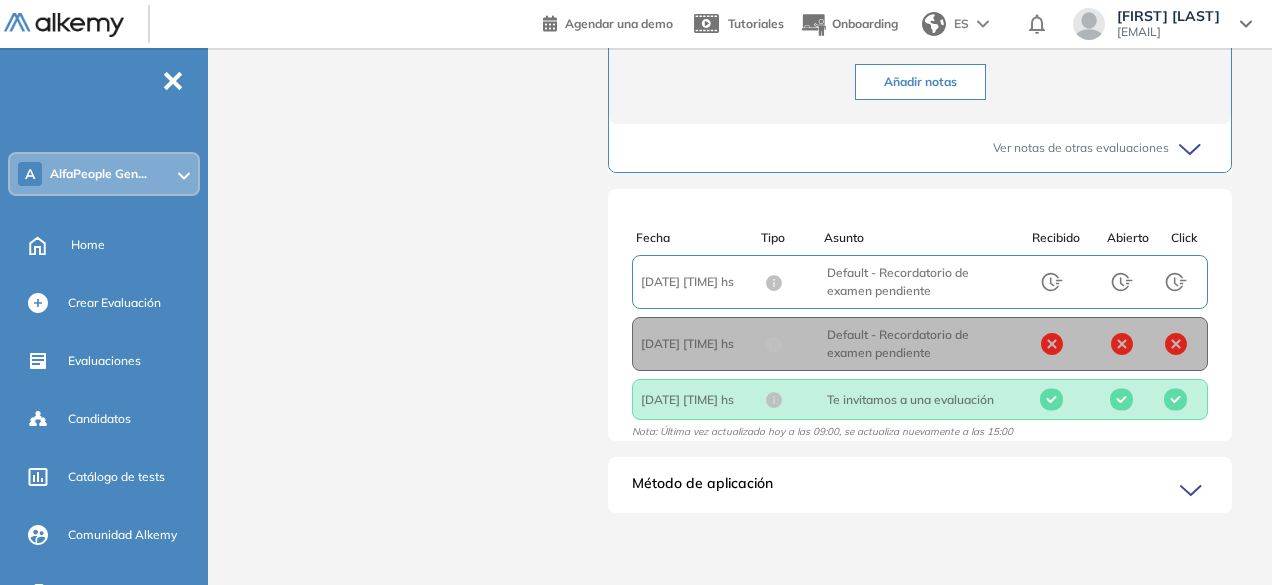 click on "Método de aplicación El candidato aplicó mediante invitación por mail. Ver comunicaciones de otras evaluaciones CE Developer - Brasil El candidato aplicó mediante invitación por mail." at bounding box center (920, 485) 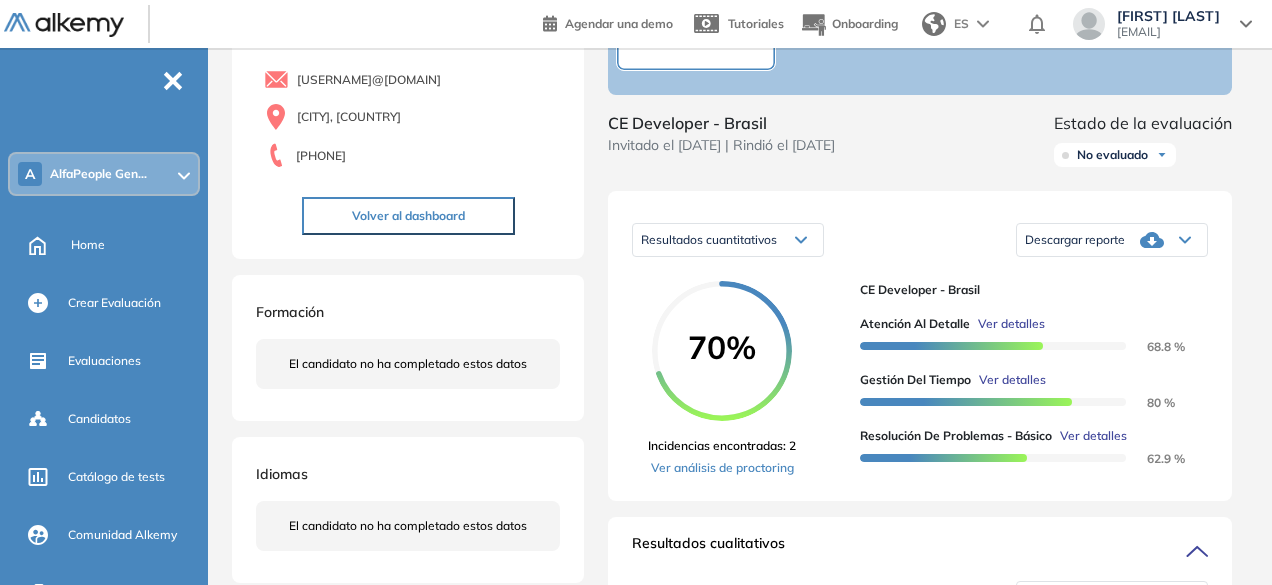 scroll, scrollTop: 176, scrollLeft: 0, axis: vertical 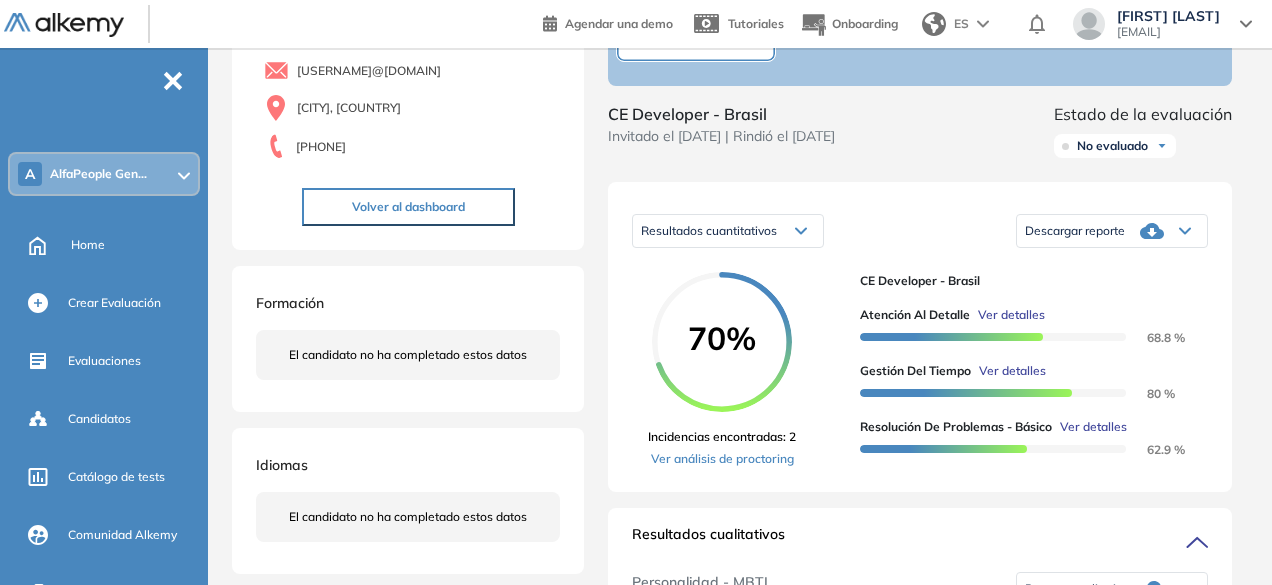 click 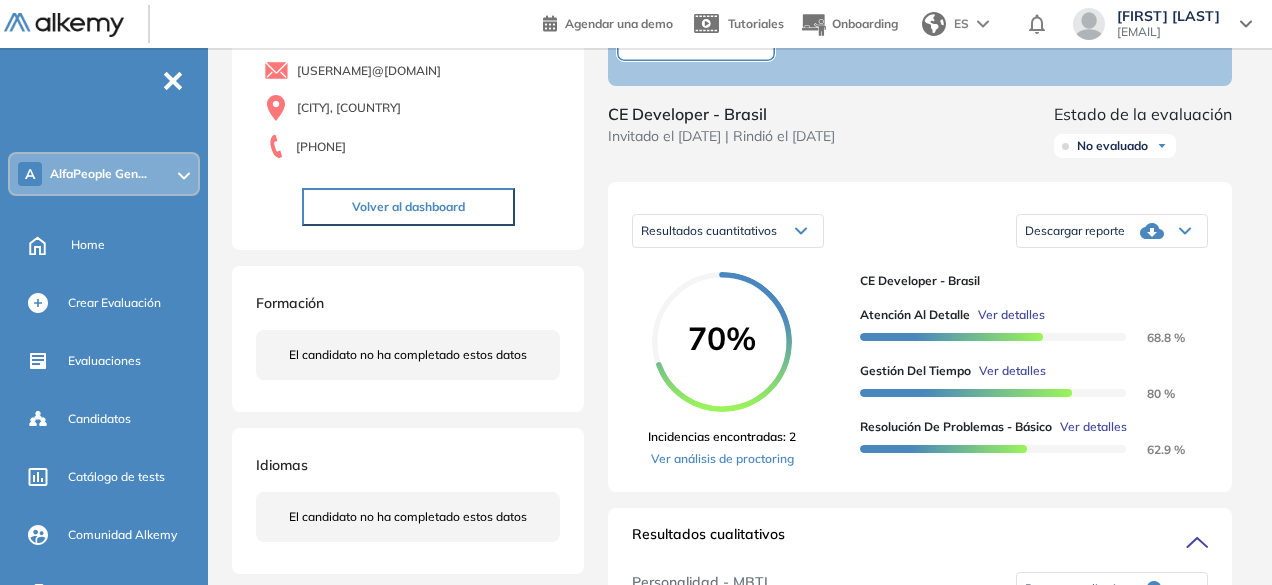 click on "Atención al detalle" at bounding box center [915, 315] 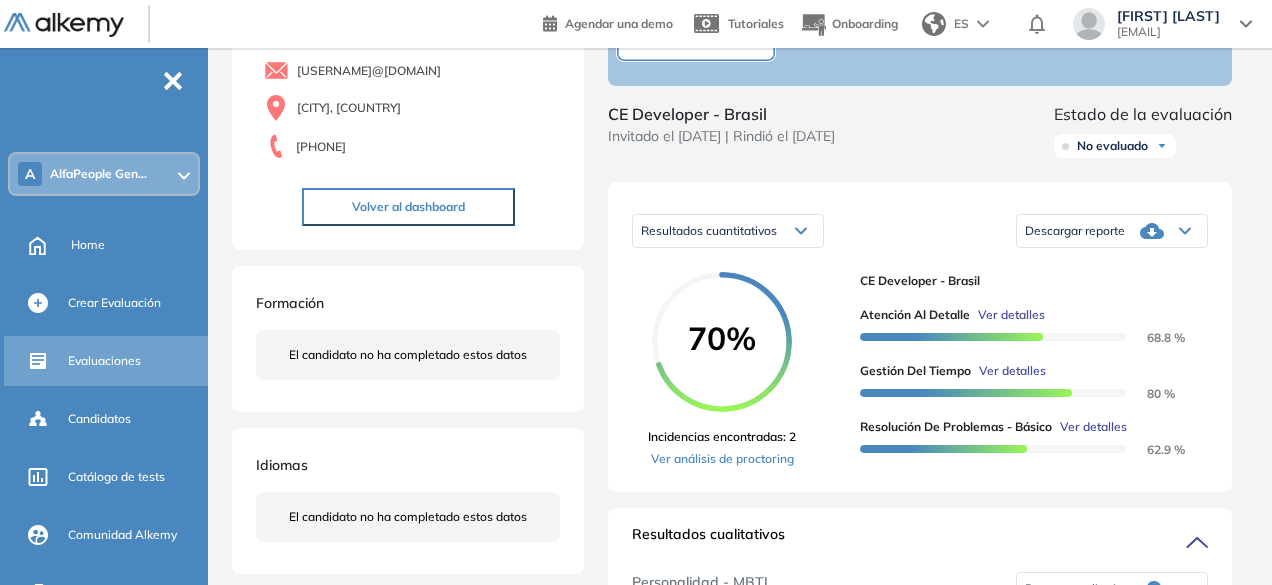 click on "Evaluaciones" at bounding box center [104, 361] 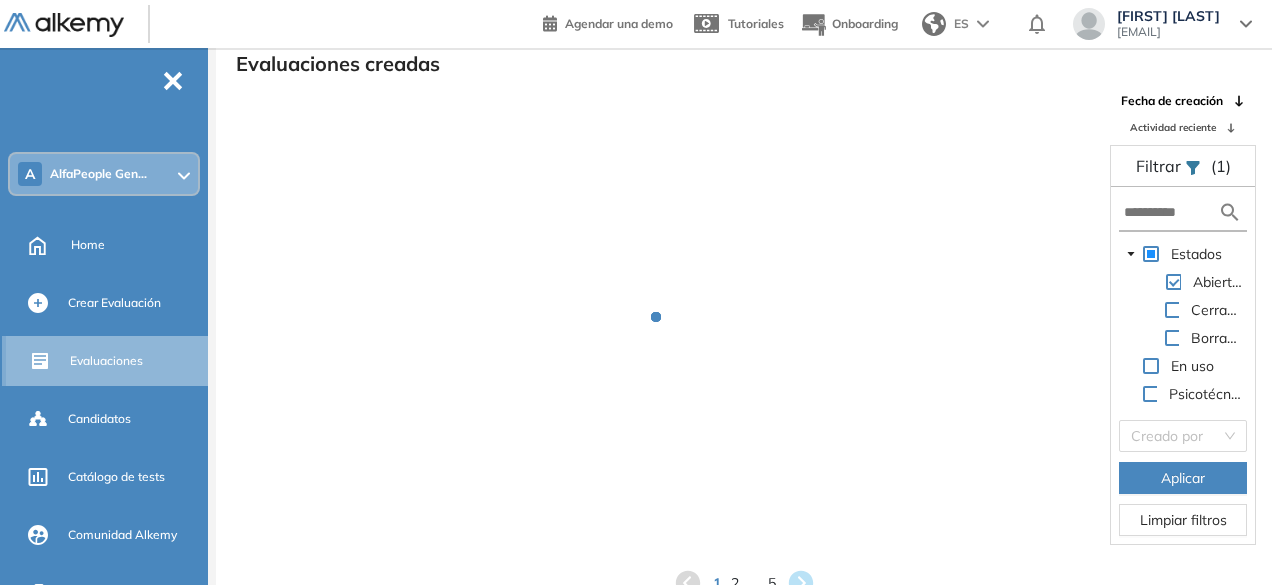 scroll, scrollTop: 48, scrollLeft: 0, axis: vertical 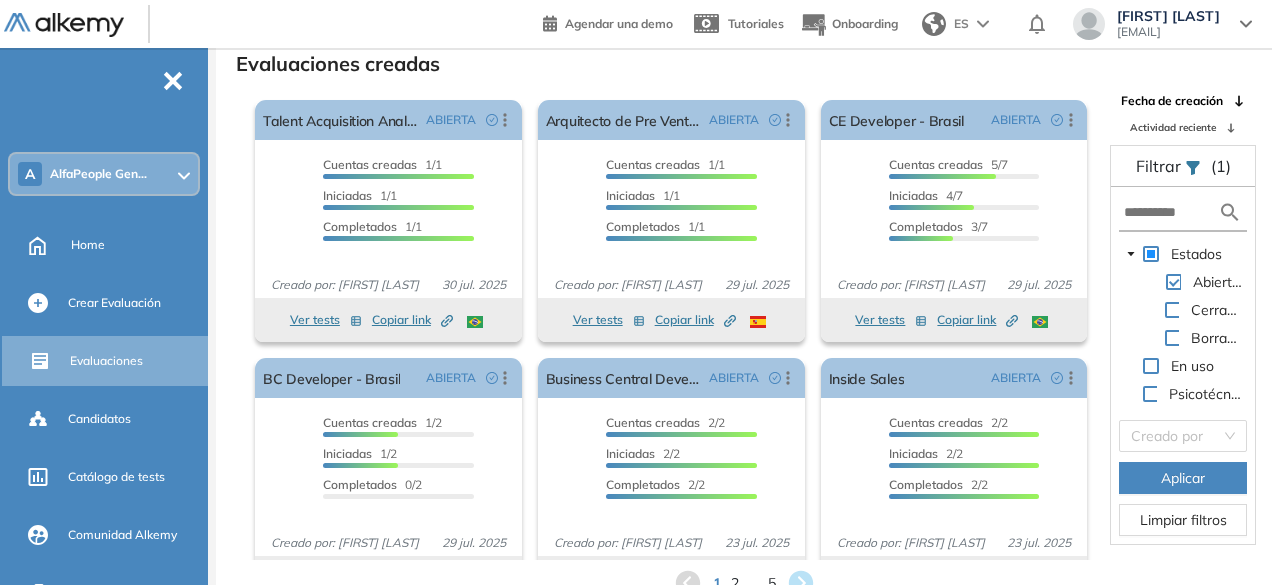 click on "1 2 ... 5" at bounding box center [744, 583] 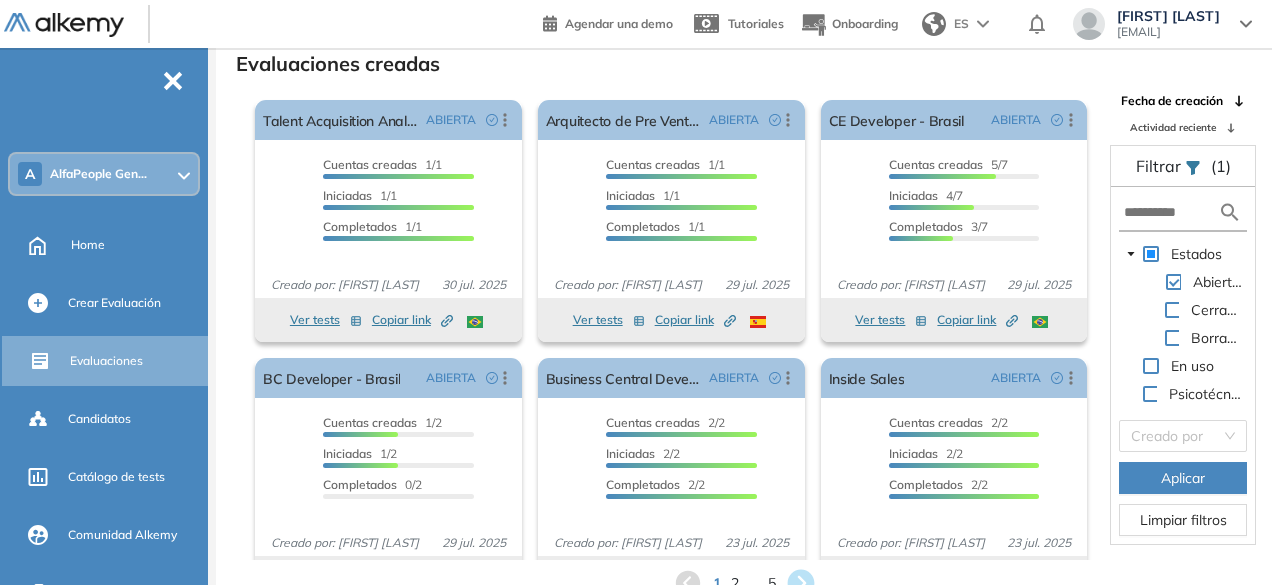 click 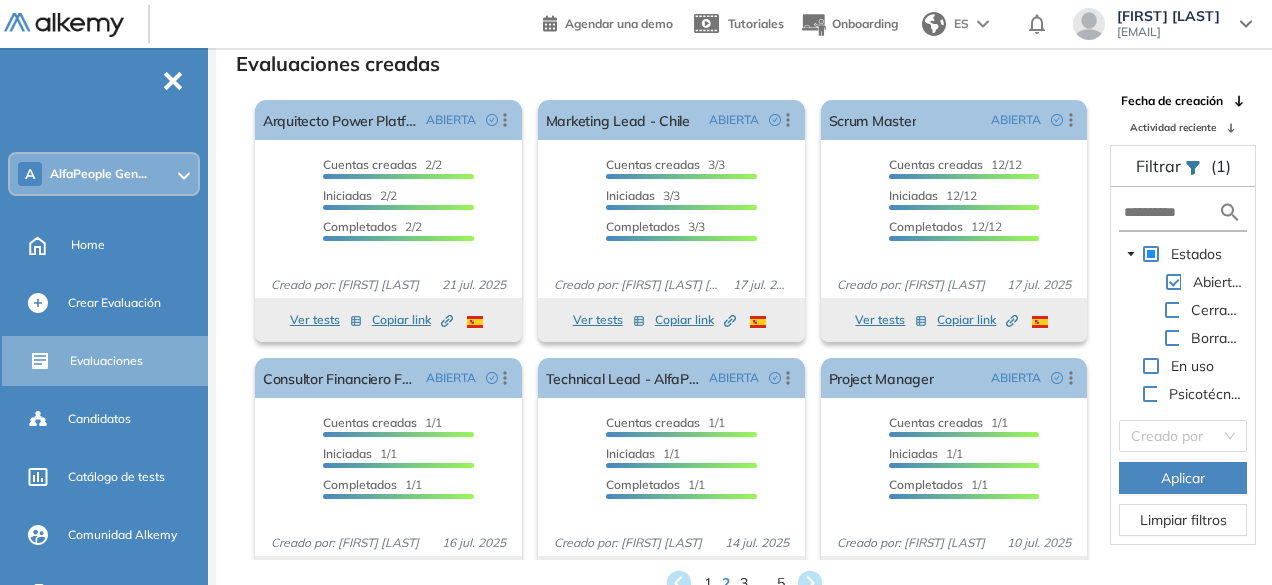 click on "1 2 3 ... 5" at bounding box center [744, 583] 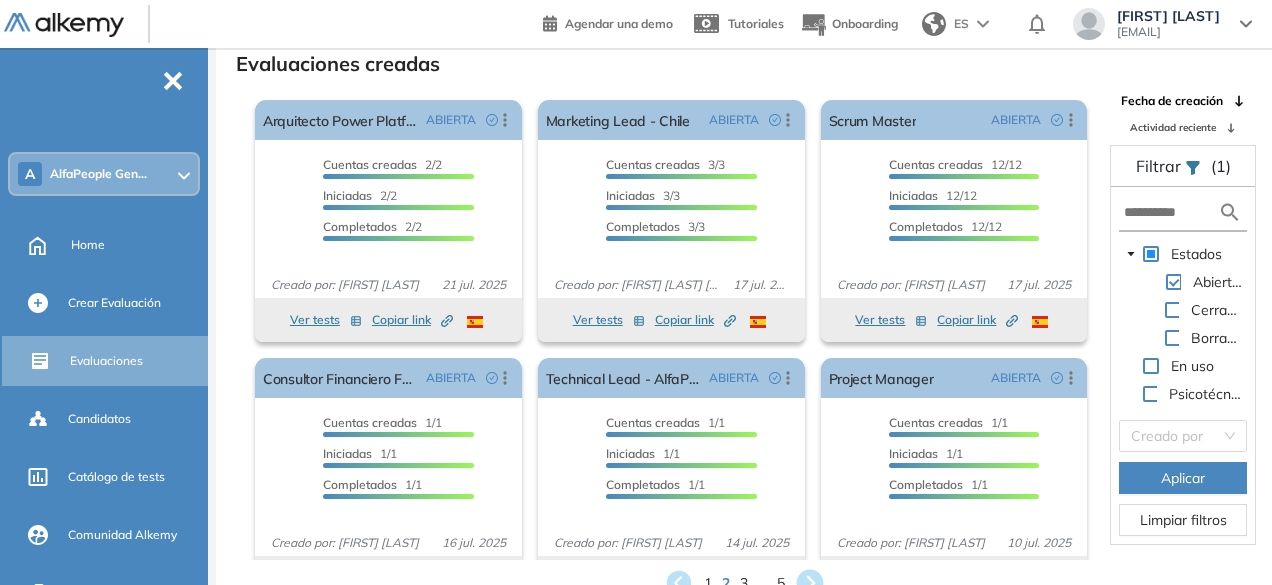 click 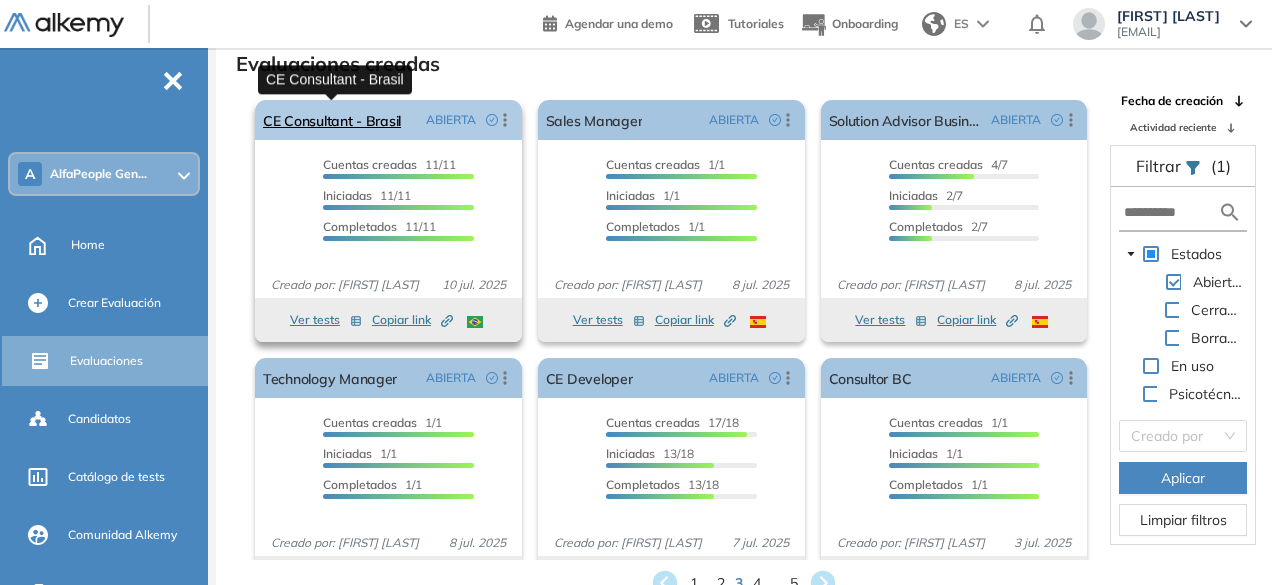 click on "CE Consultant - Brasil" at bounding box center (332, 120) 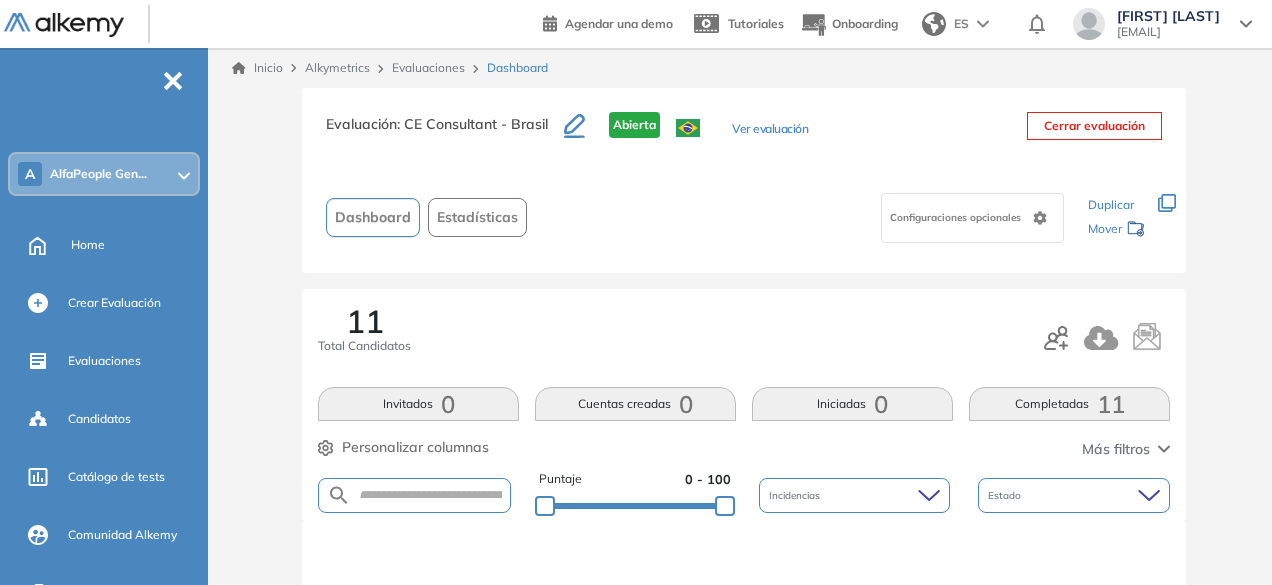 click on "Completadas 11" at bounding box center [1069, 404] 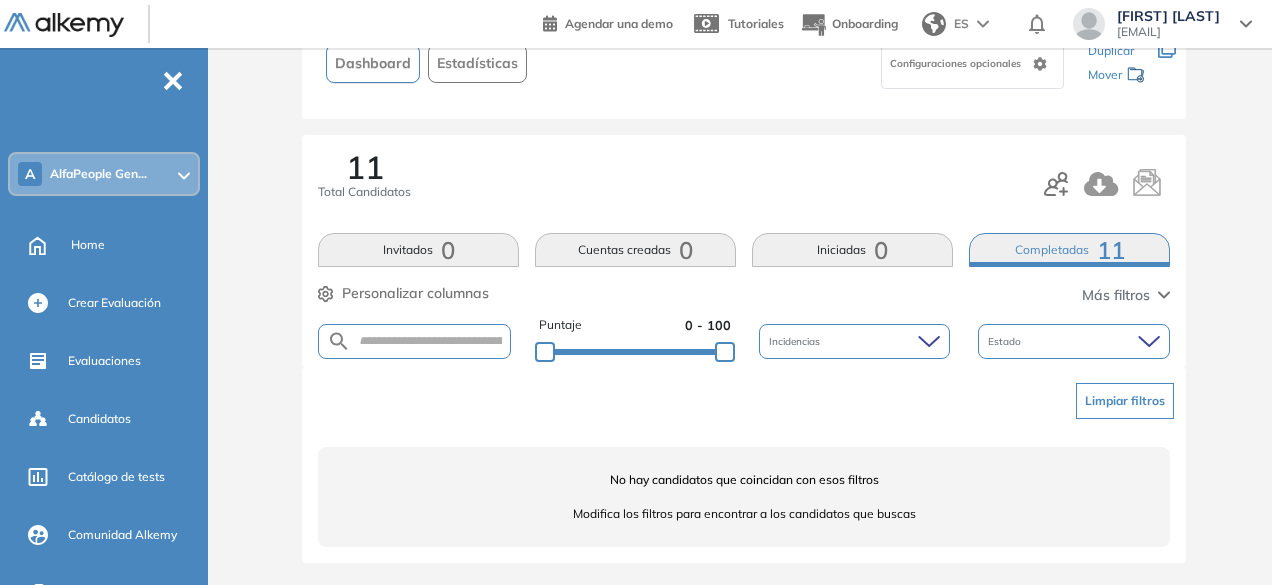 scroll, scrollTop: 7, scrollLeft: 0, axis: vertical 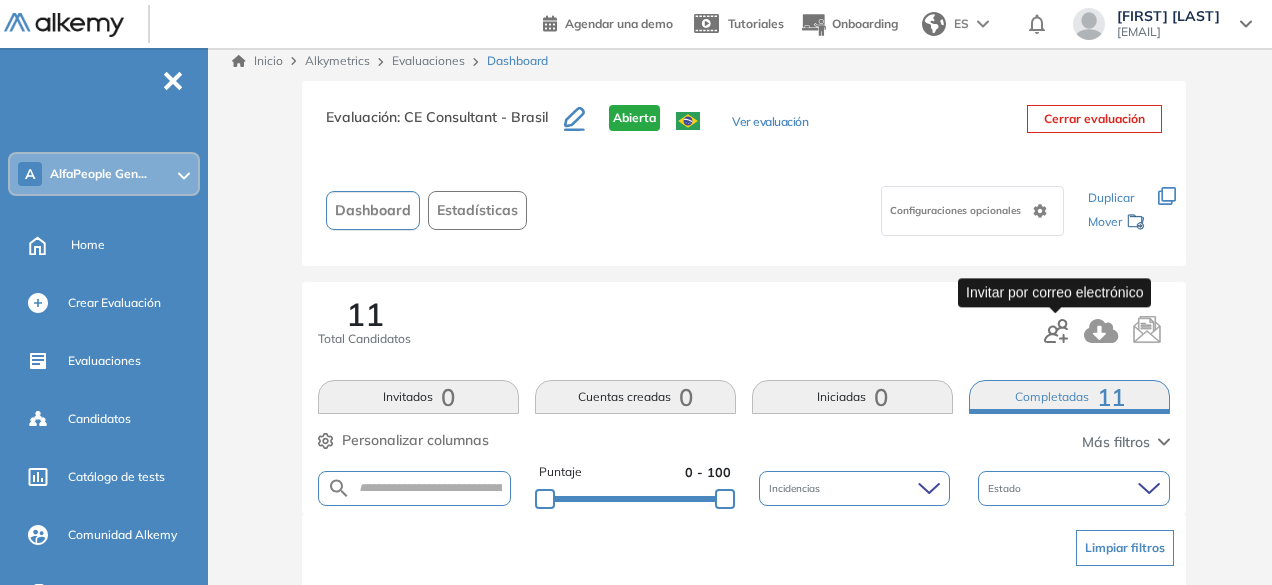 click 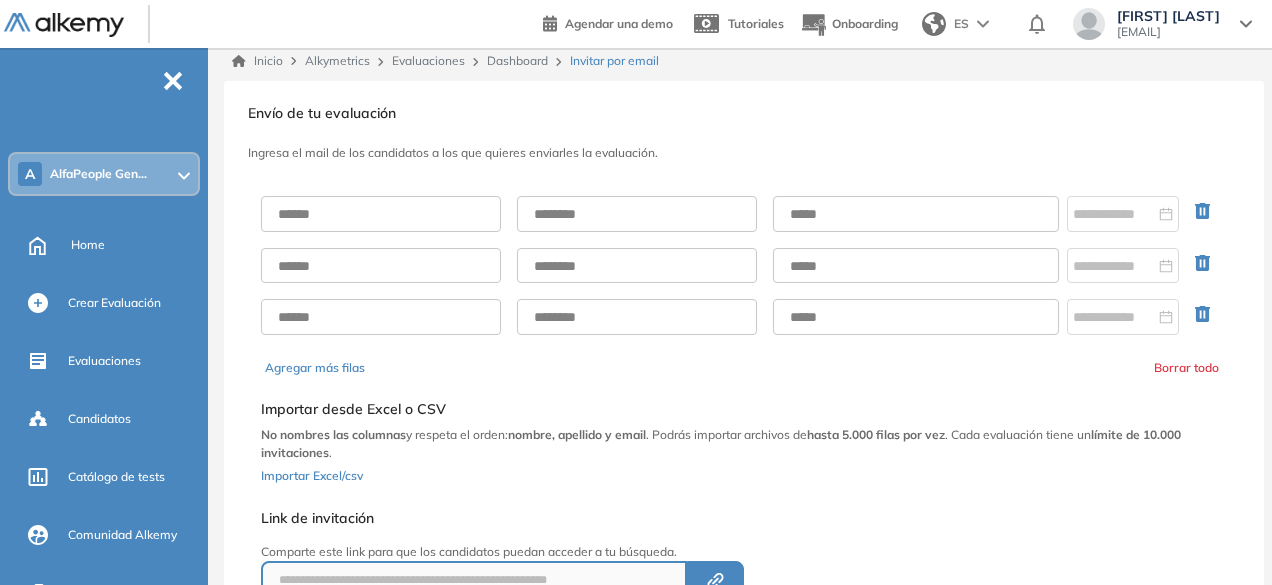 scroll, scrollTop: 184, scrollLeft: 0, axis: vertical 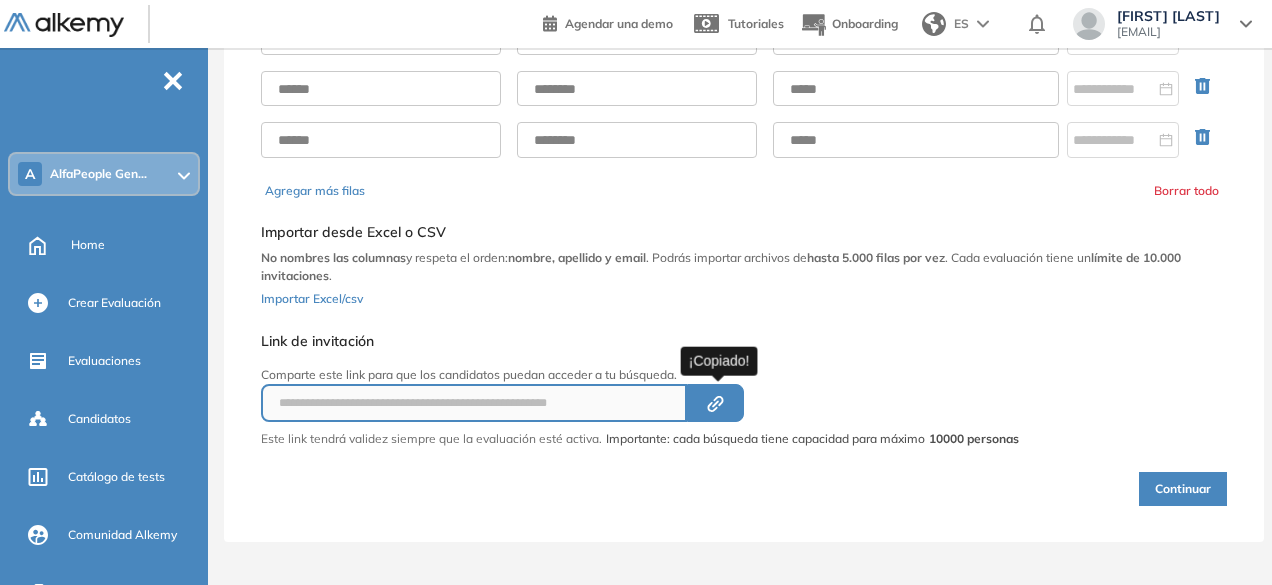 click on "Created by potrace 1.16, written by Peter Selinger 2001-2019" at bounding box center [715, 403] 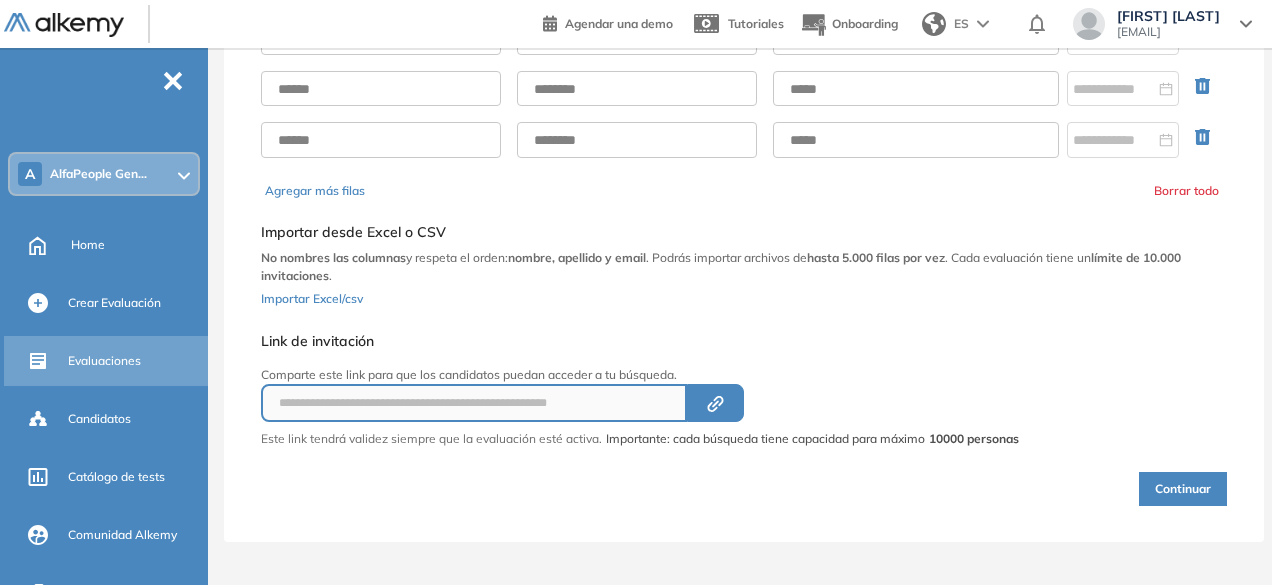 click on "Evaluaciones" at bounding box center (104, 361) 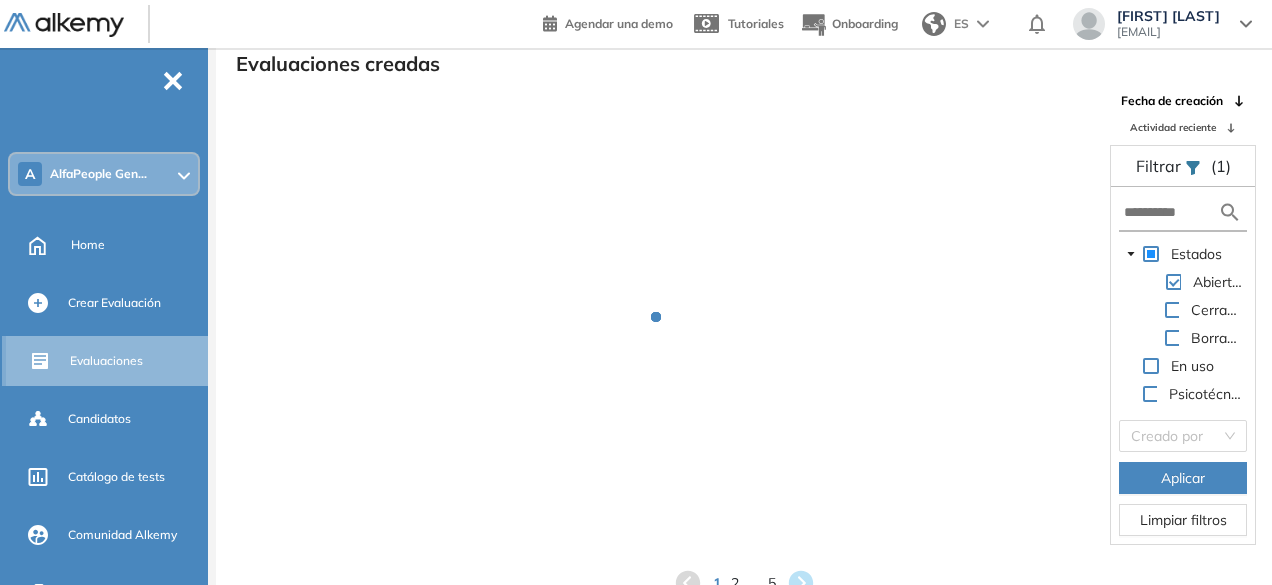 scroll, scrollTop: 48, scrollLeft: 0, axis: vertical 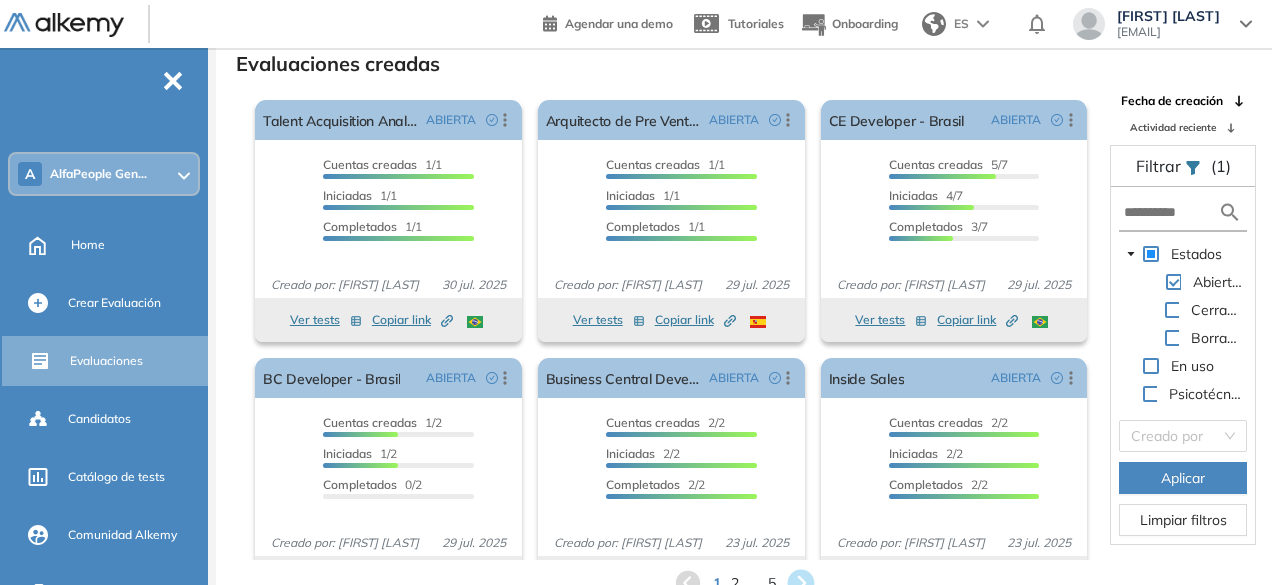 click 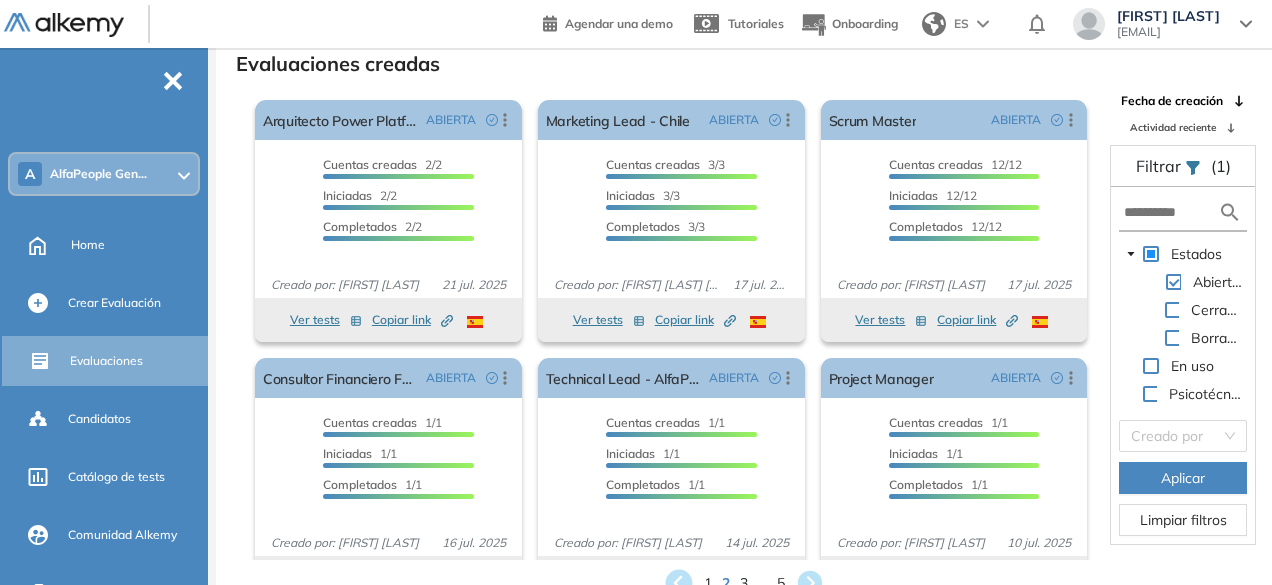 click 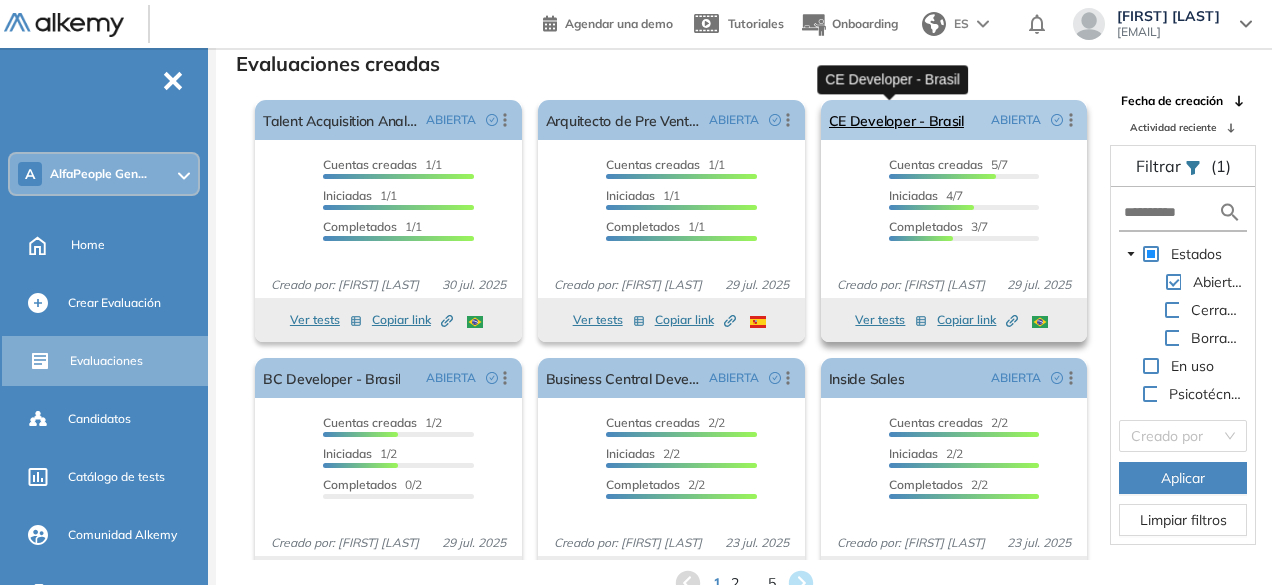 click on "CE Developer - Brasil" at bounding box center (896, 120) 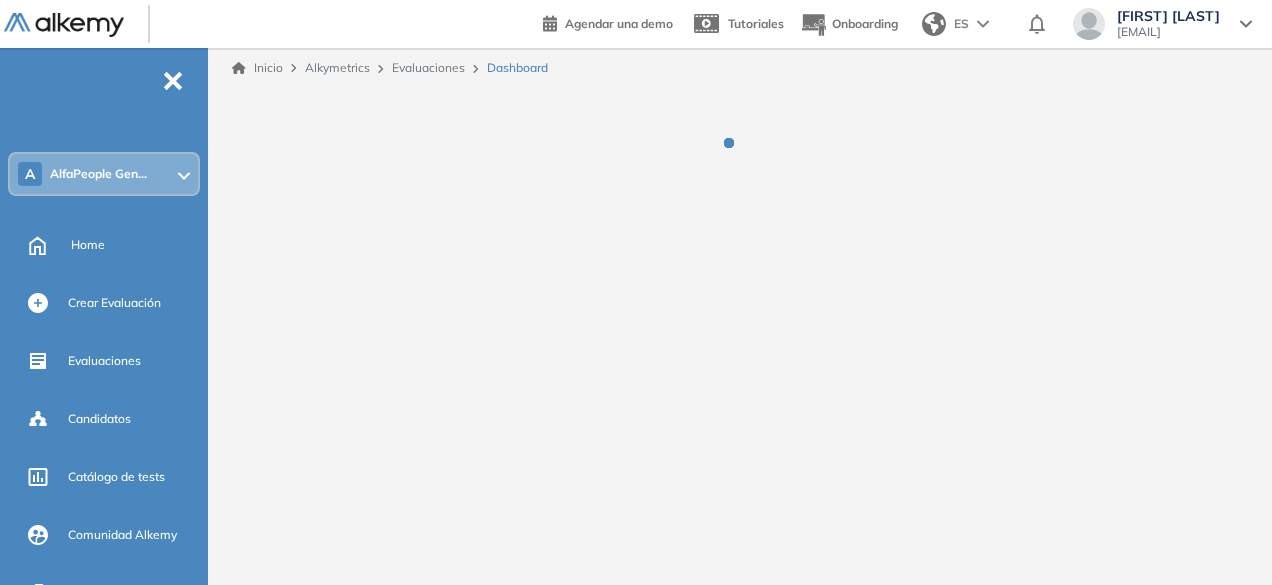 scroll, scrollTop: 0, scrollLeft: 0, axis: both 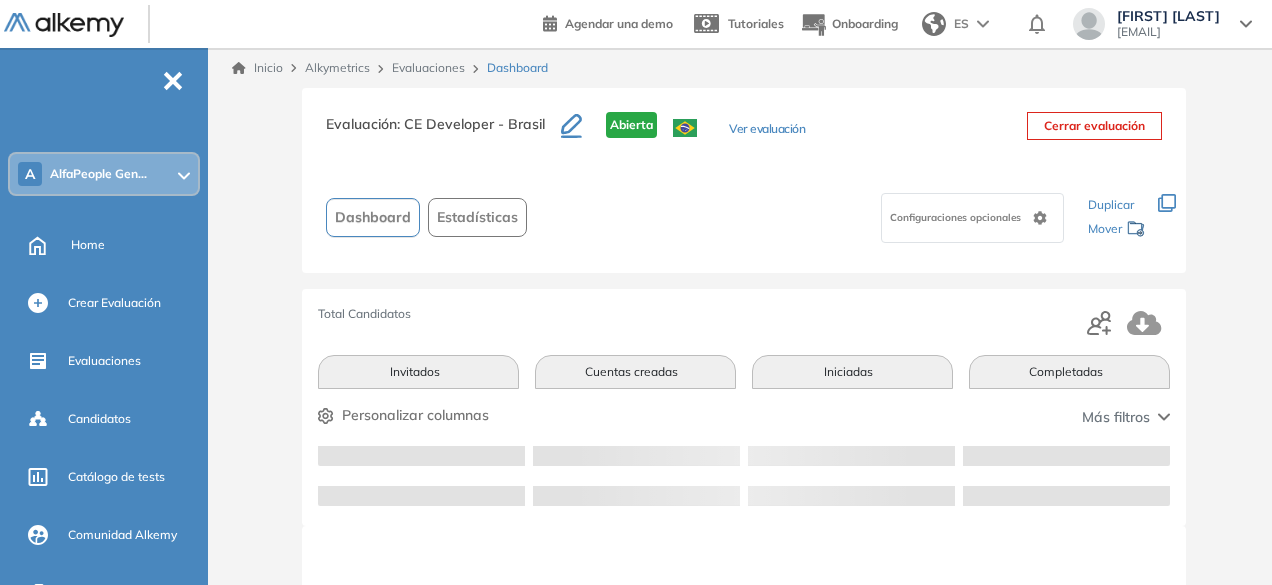 click on "Completadas" at bounding box center (1069, 372) 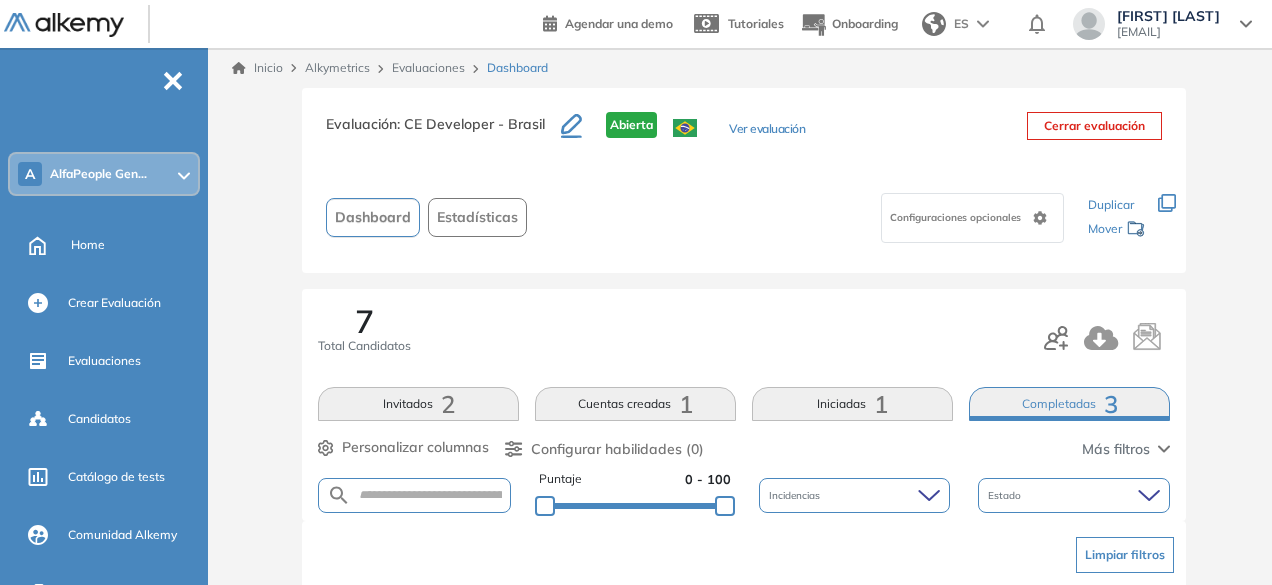 scroll, scrollTop: 154, scrollLeft: 0, axis: vertical 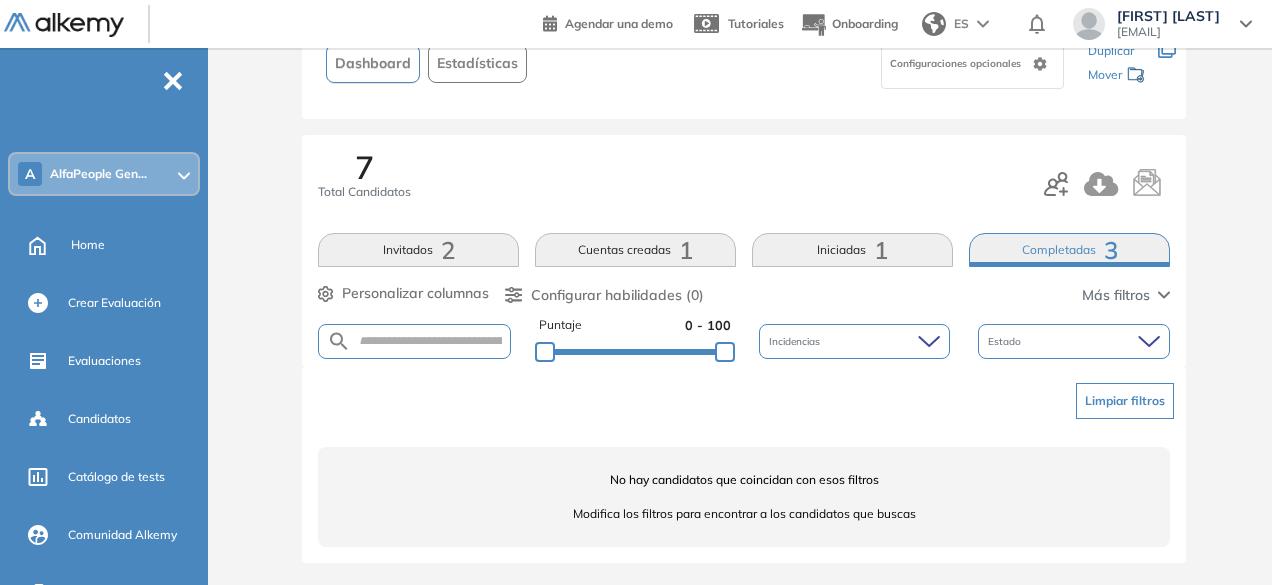 click on "Invitados 2" at bounding box center [418, 250] 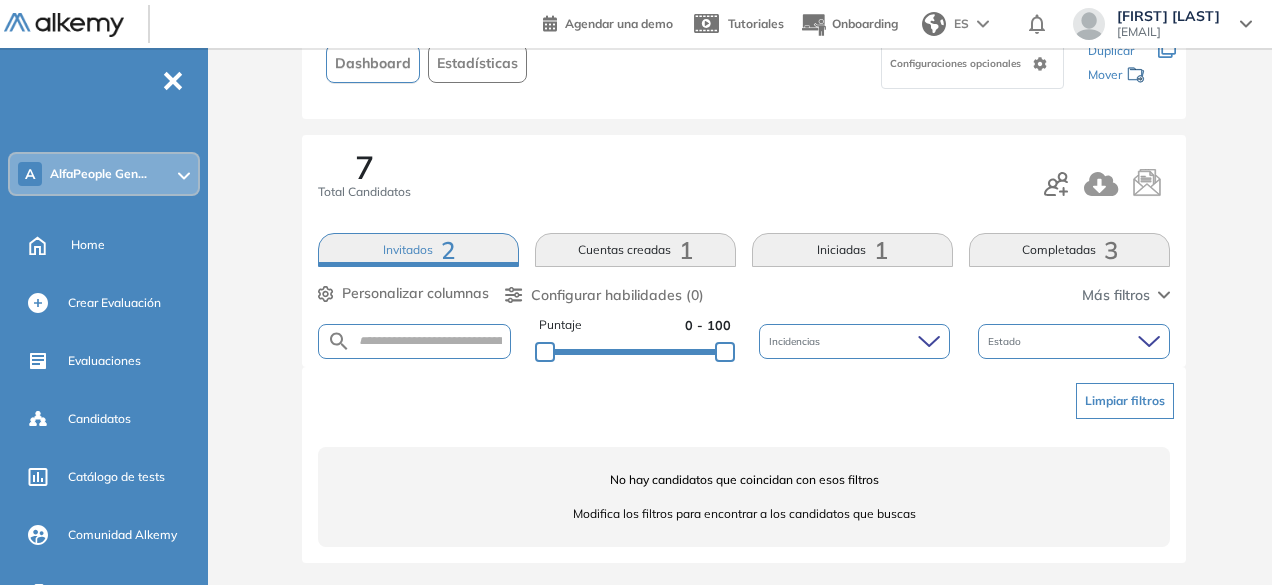 click on "Completadas 3" at bounding box center (1069, 250) 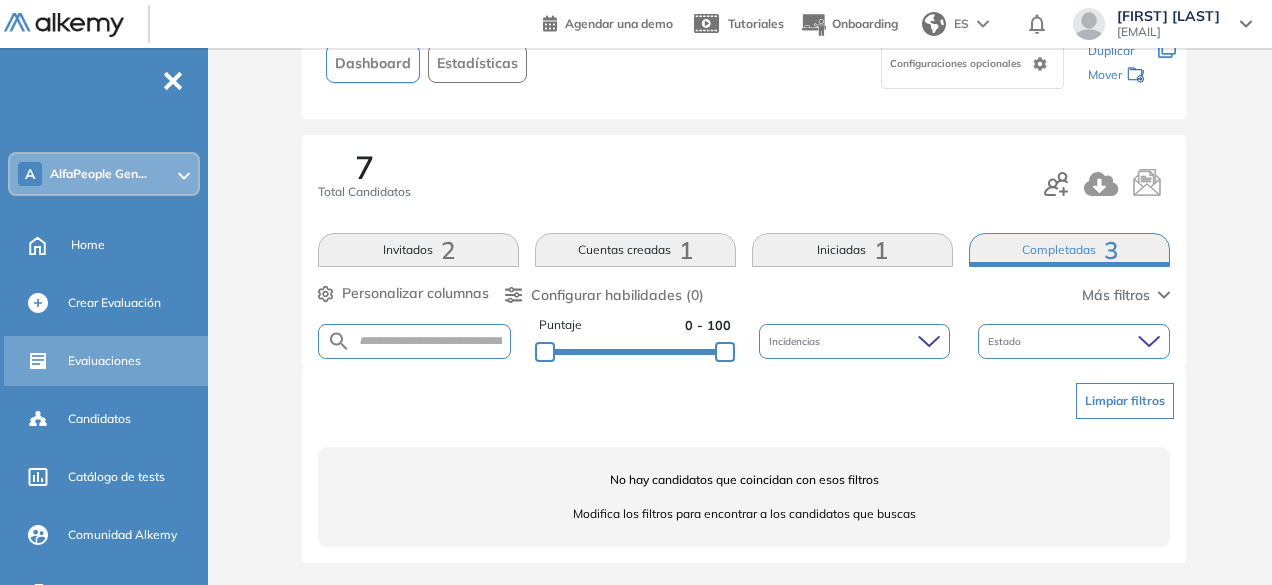click on "Evaluaciones" at bounding box center [104, 361] 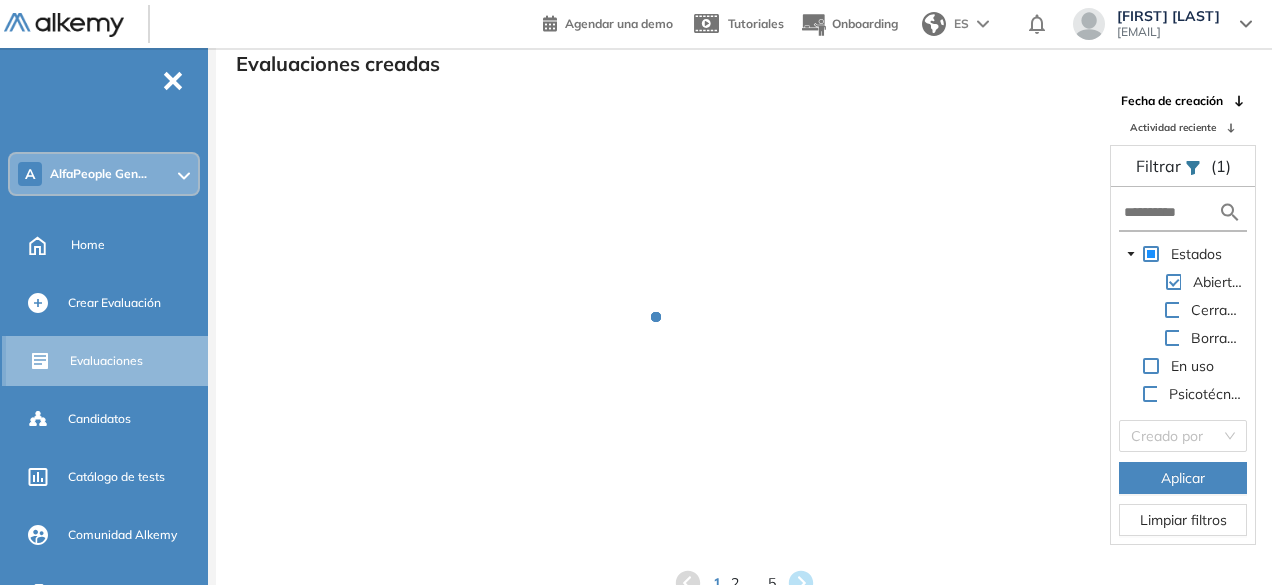 scroll, scrollTop: 48, scrollLeft: 0, axis: vertical 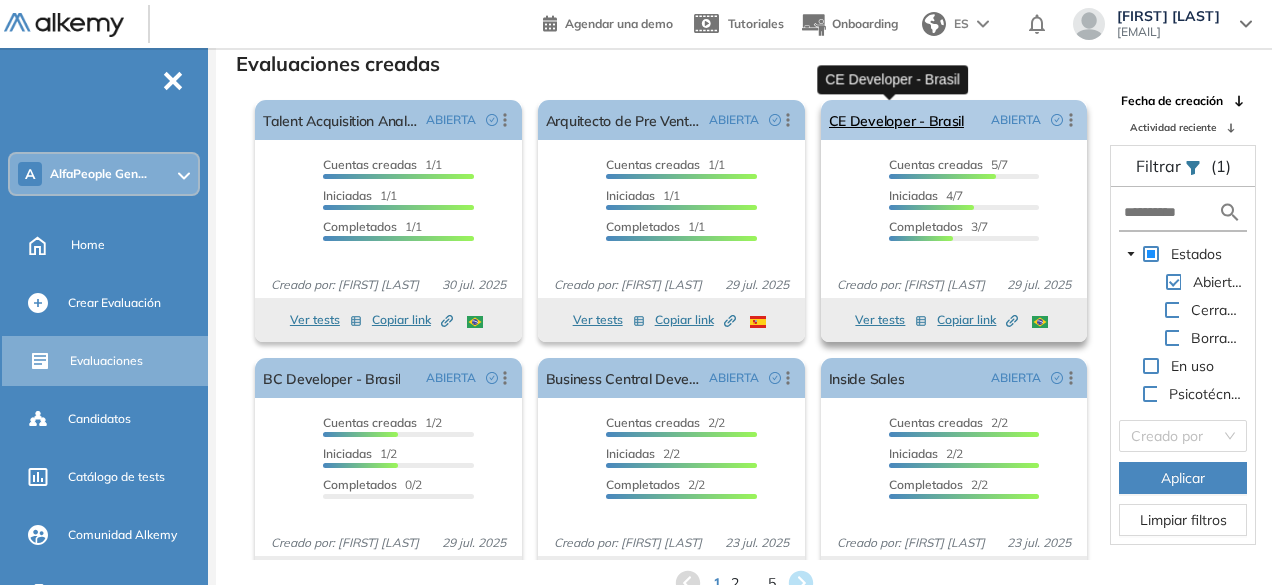 click on "CE Developer - Brasil" at bounding box center (896, 120) 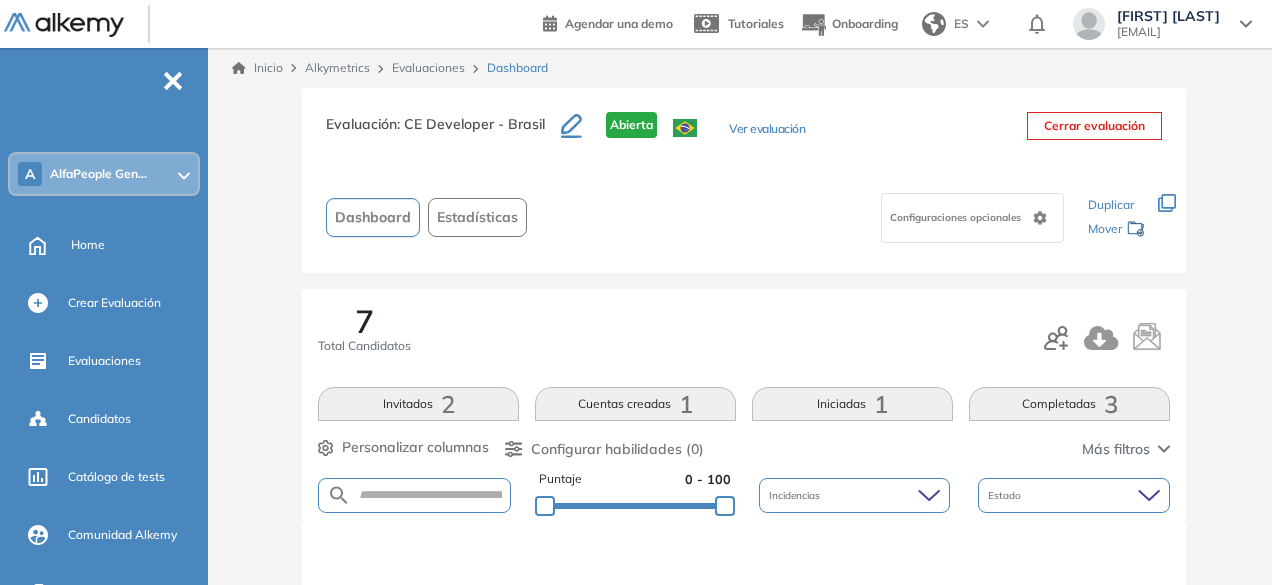 click on "Completadas 3" at bounding box center [1069, 404] 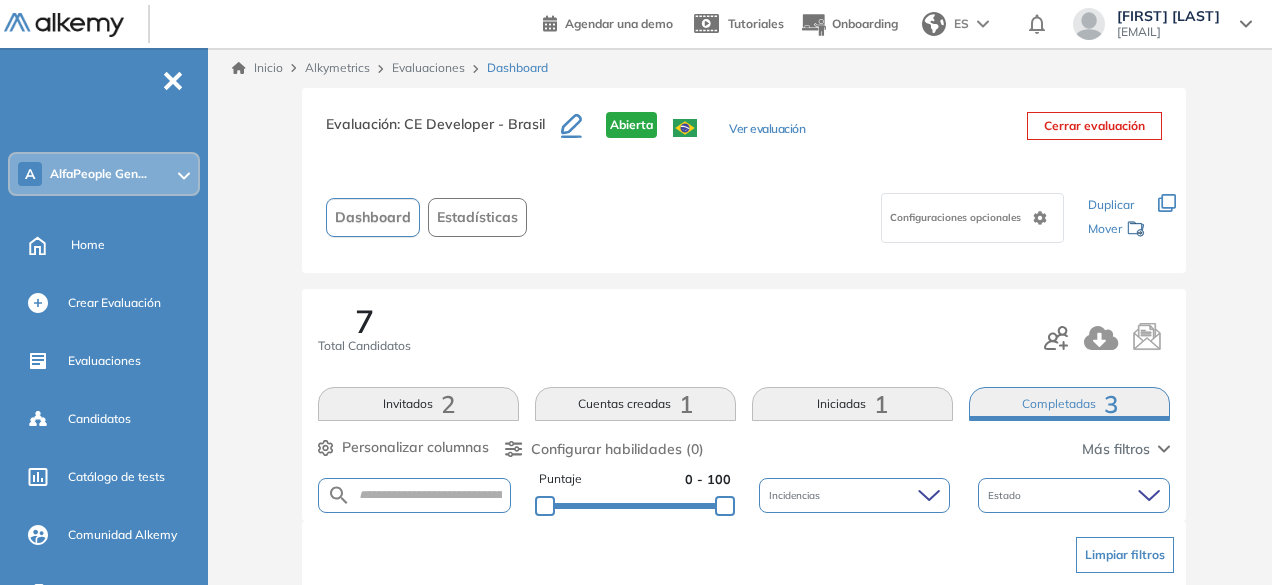 scroll, scrollTop: 154, scrollLeft: 0, axis: vertical 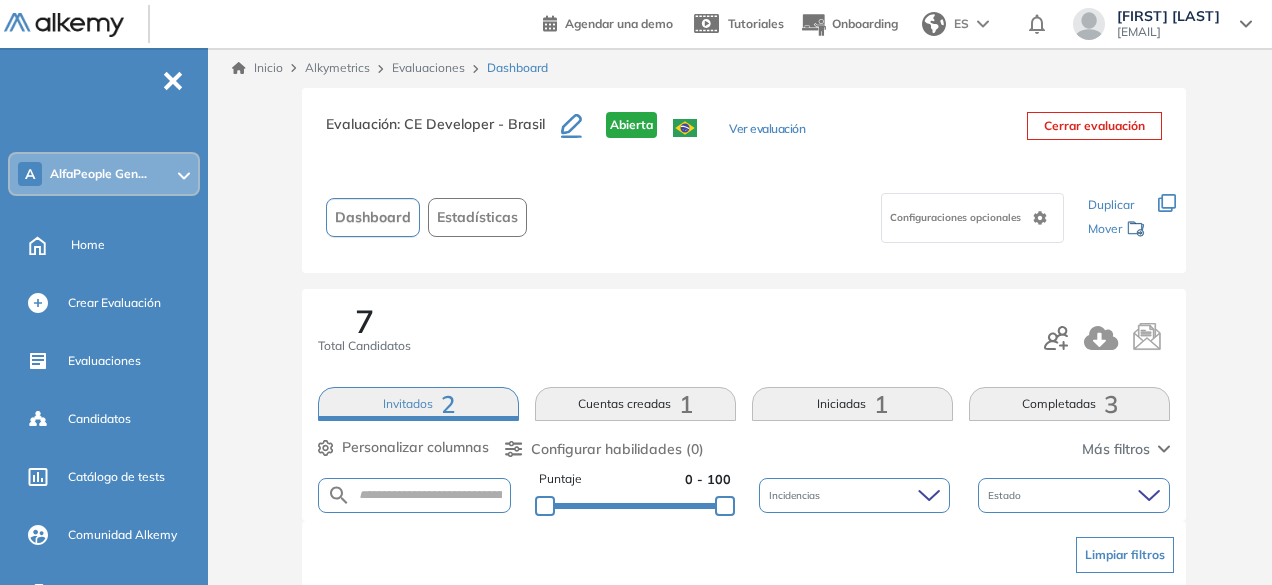 click on "Evaluación : CE Developer - Brasil Abierta Ver evaluación Cerrar evaluación Dashboard Estadísticas Configuraciones opcionales Los siguientes tests ya no están disponibles o tienen una nueva versión Revisa en el catálogo otras opciones o su detalle. Entendido Duplicar Mover 7 Total Candidatos Invitados 2 Cuentas creadas 1 Iniciadas 1 Completadas 3 Personalizar columnas Personalizar columnas Candidato Fijar columna Puntaje Fijar columna Proctoring Fijar columna País Fijar columna Provincia Fijar columna Estado Fijar columna Completado Fijar columna Evaluación Fijar columna Fecha límite Fijar columna Atención al detalle Gestión del Tiempo Personalidad - MBTI Resolución de problemas - Básico Cancelar Aplicar Configurar habilidades (0) Más filtros Puntaje 0 - 100 Incidencias Estado Limpiar filtros No hay candidatos que coincidan con esos filtros Modifica los filtros para encontrar a los candidatos que buscas" at bounding box center (744, 414) 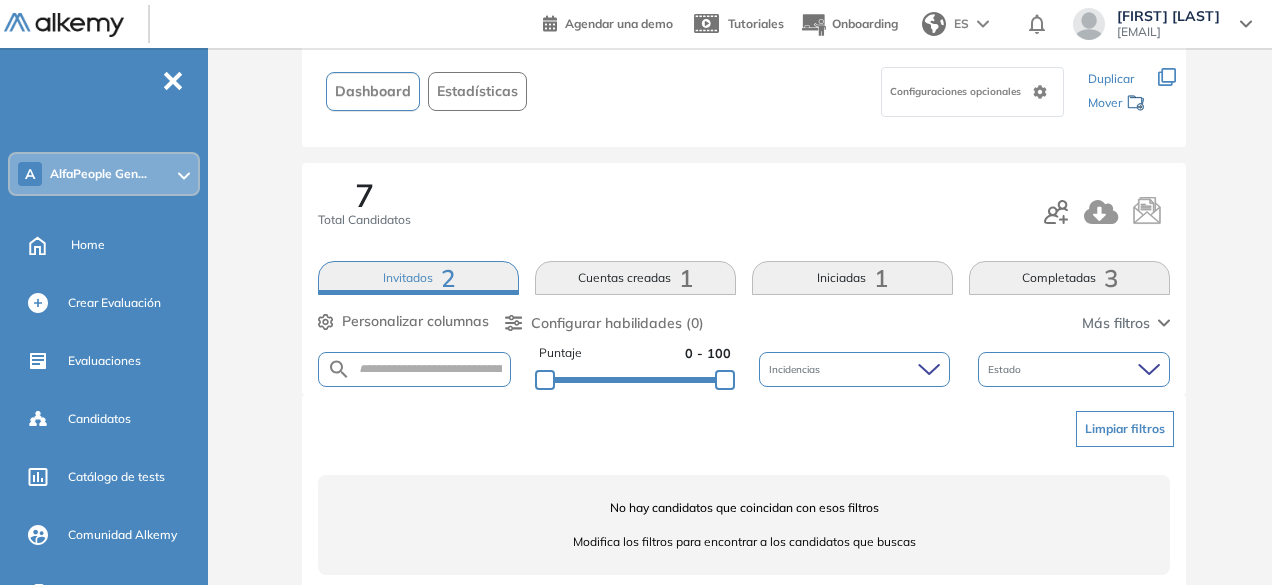scroll, scrollTop: 154, scrollLeft: 0, axis: vertical 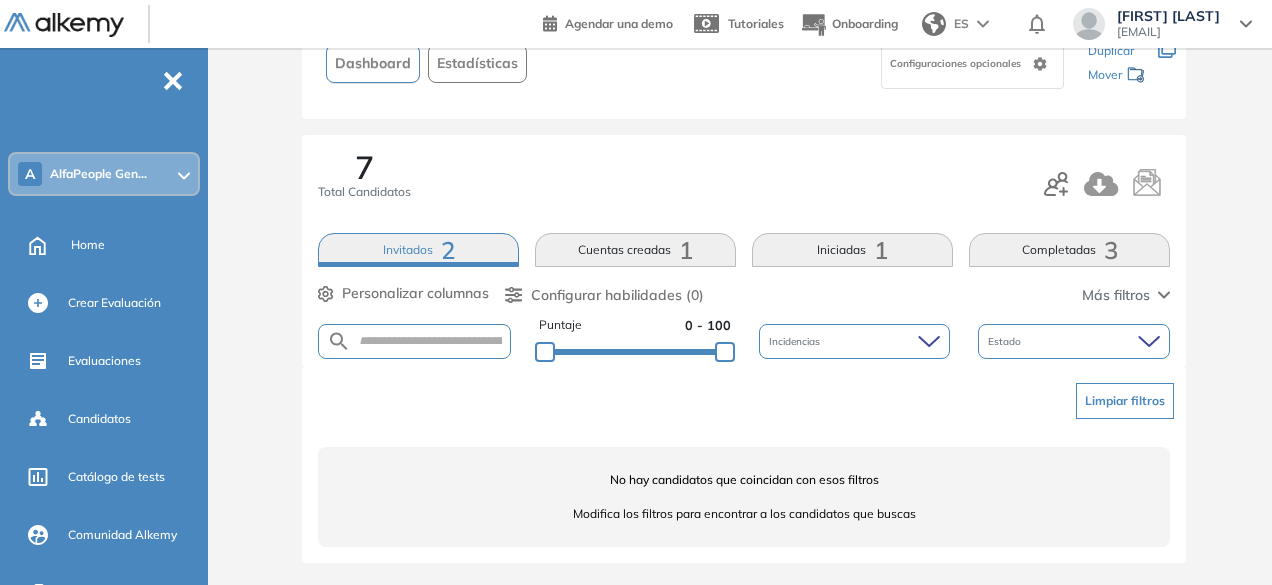 click on "Limpiar filtros No hay candidatos que coincidan con esos filtros Modifica los filtros para encontrar a los candidatos que buscas" at bounding box center (744, 465) 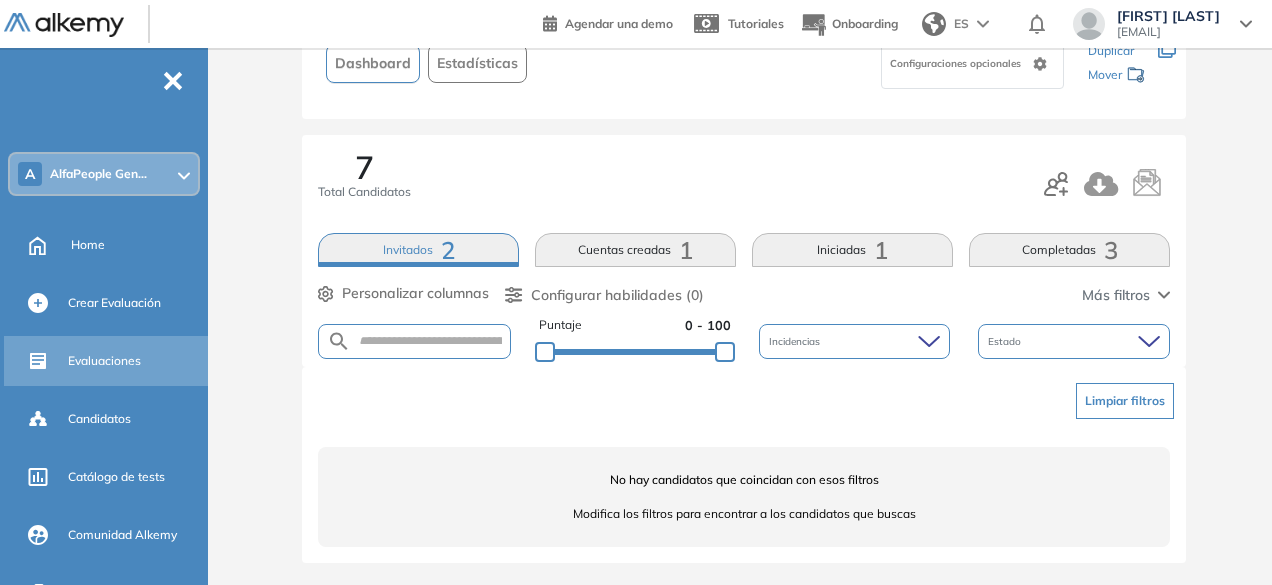 click on "Evaluaciones" at bounding box center [104, 361] 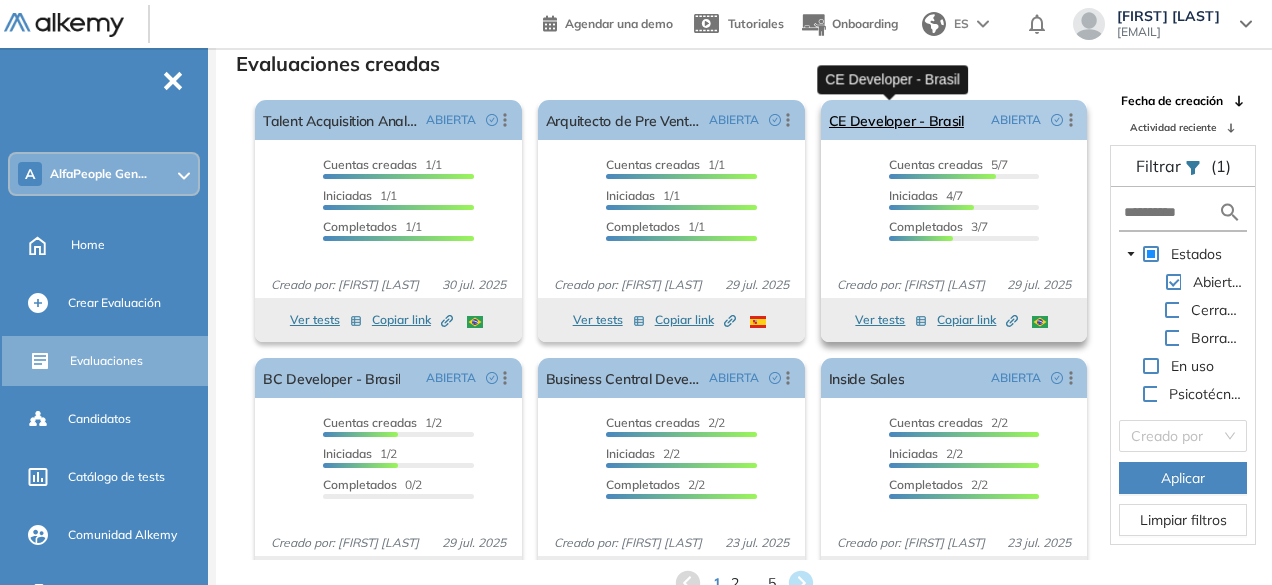 click on "CE Developer - Brasil" at bounding box center (896, 120) 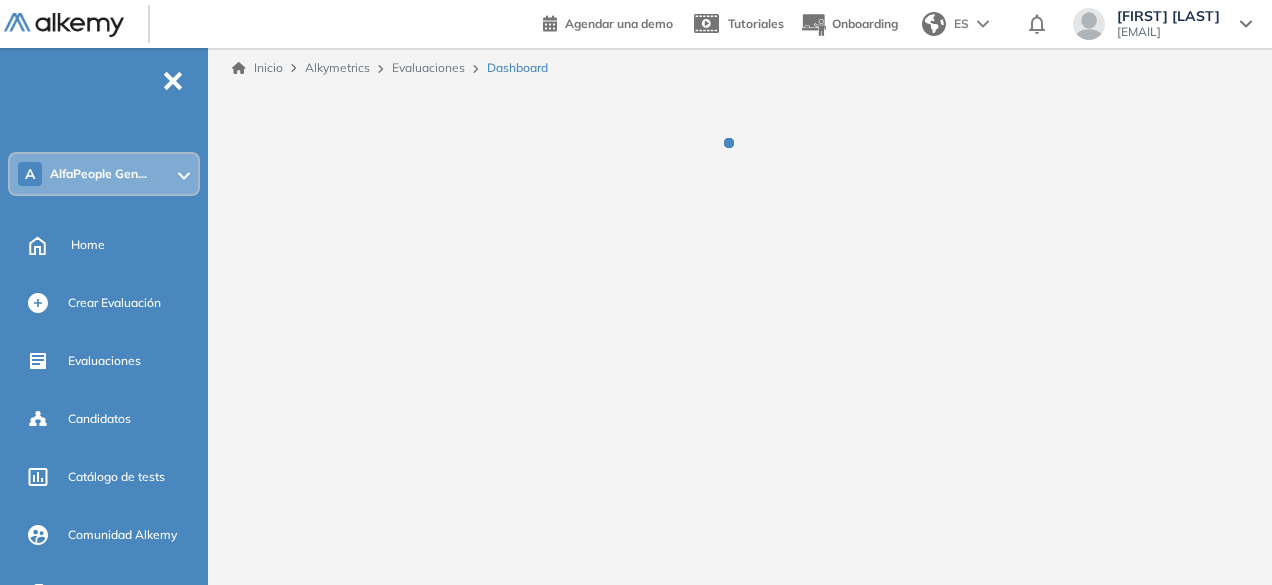 scroll, scrollTop: 0, scrollLeft: 0, axis: both 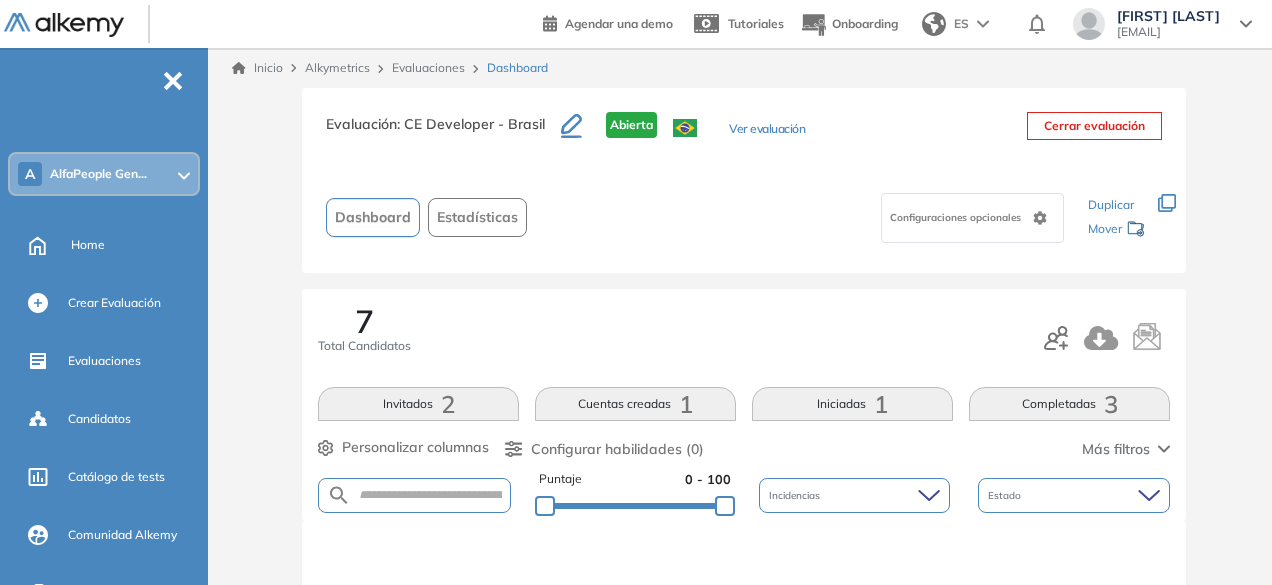 click on "Completadas 3" at bounding box center [1069, 404] 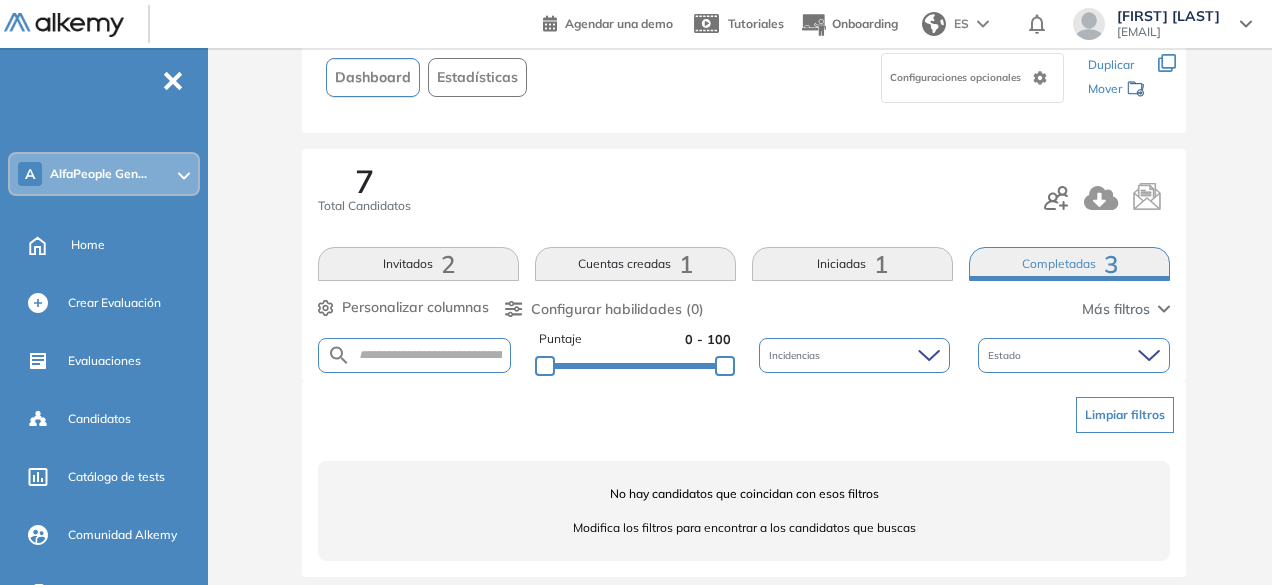 scroll, scrollTop: 154, scrollLeft: 0, axis: vertical 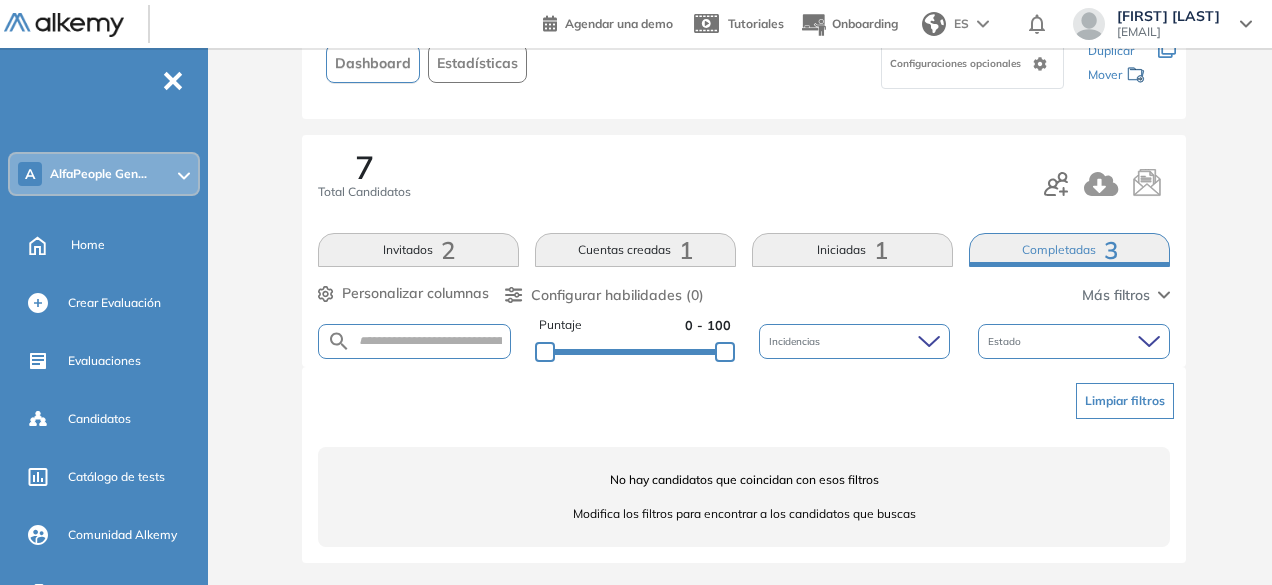 click on "Iniciadas 1" at bounding box center (852, 250) 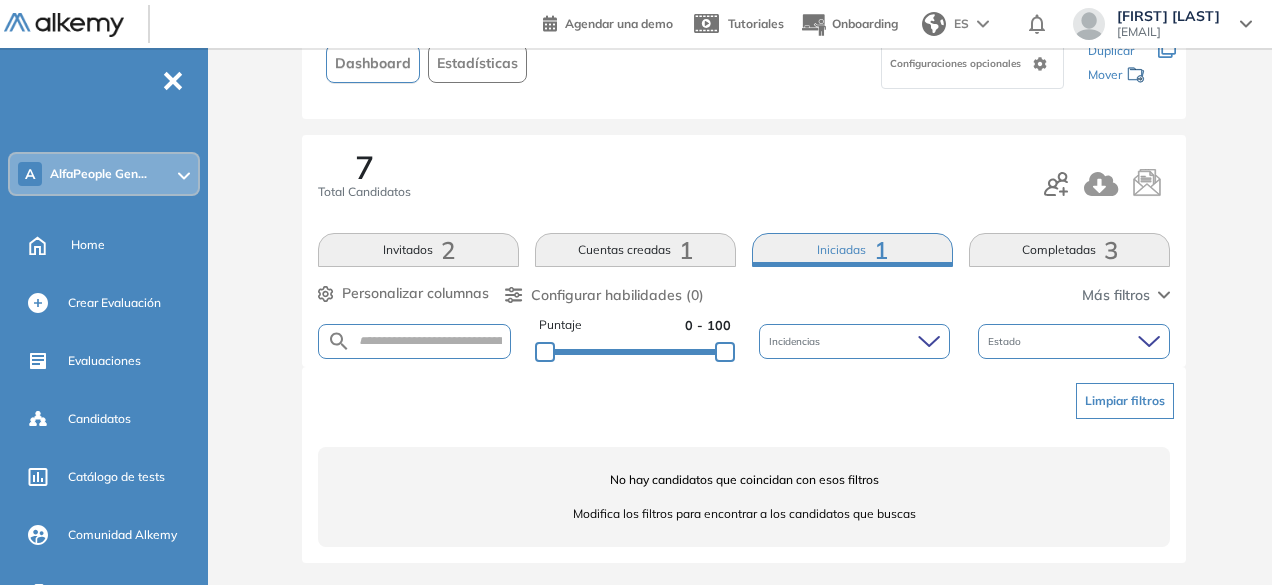 click on "Incidencias" at bounding box center [855, 341] 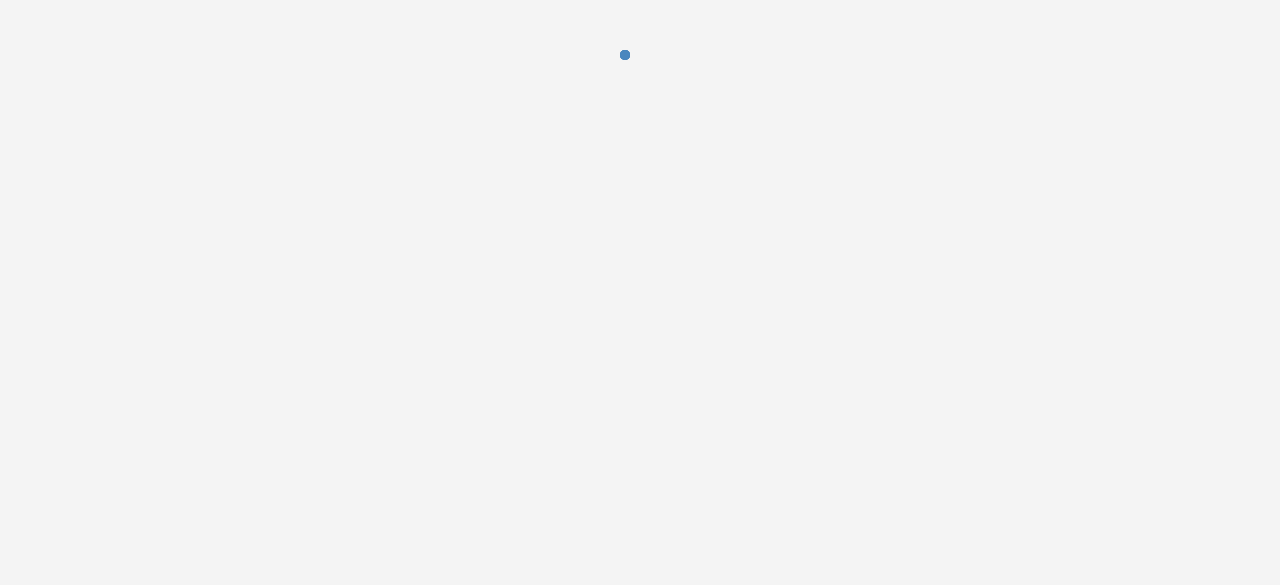 scroll, scrollTop: 0, scrollLeft: 0, axis: both 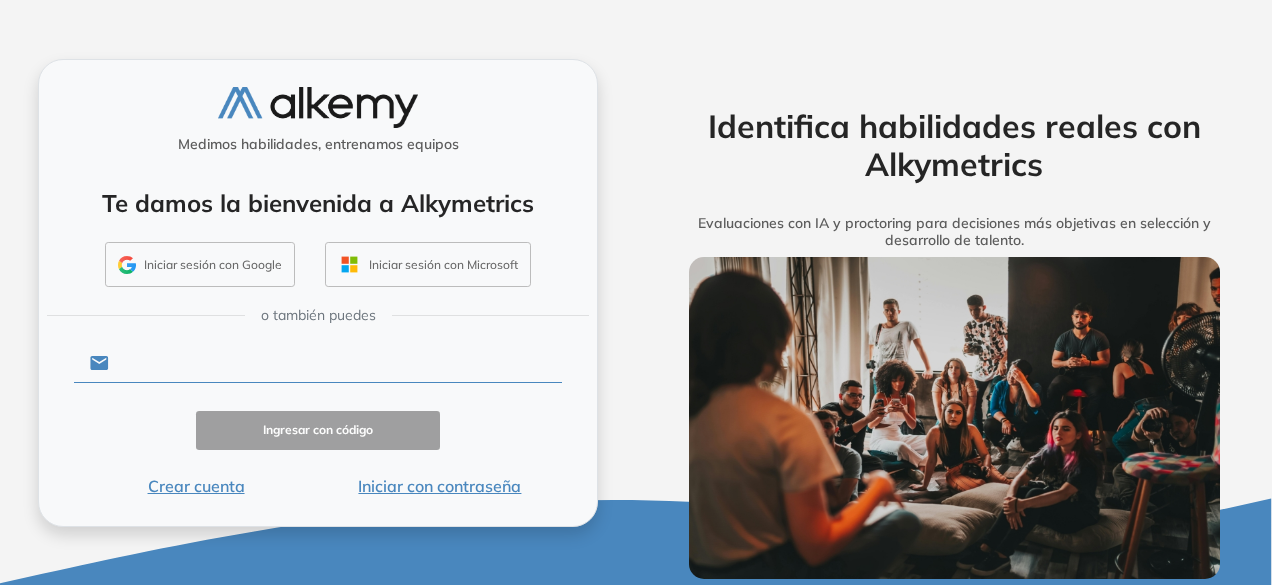 click at bounding box center (335, 363) 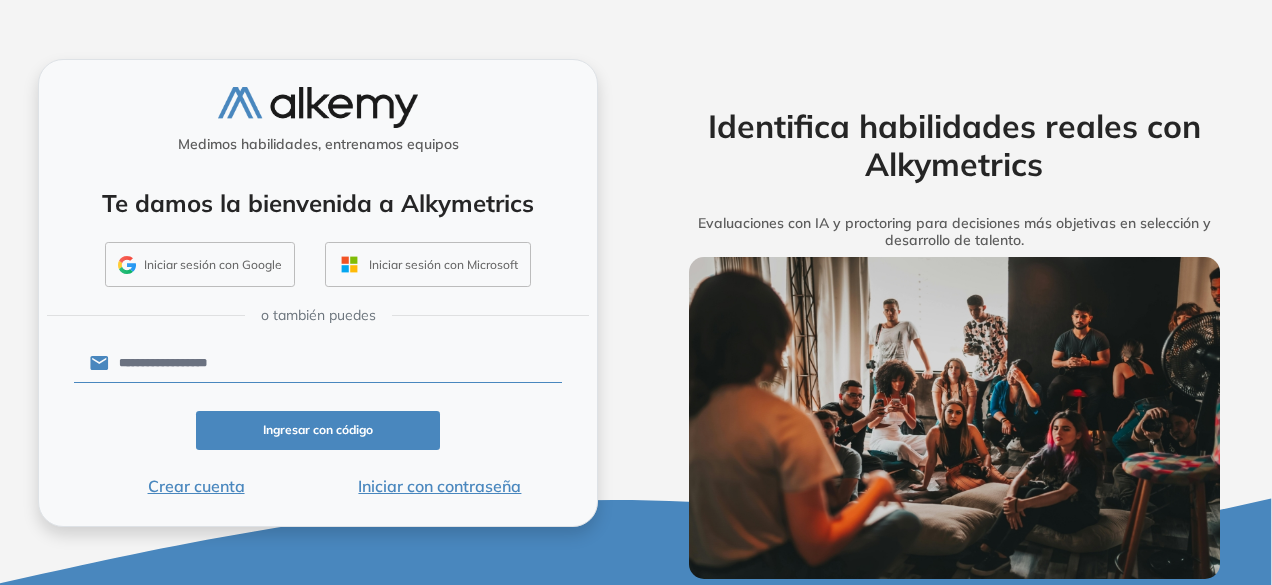 click on "Ingresar con código" at bounding box center [318, 430] 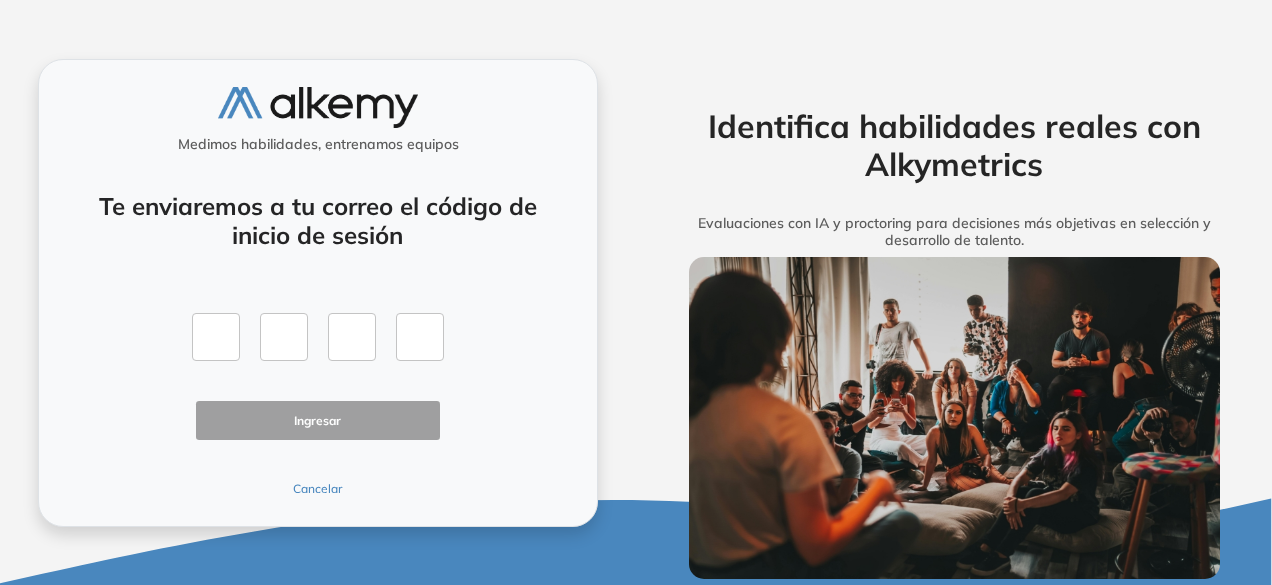 click on "Te enviaremos a tu correo el código de inicio de sesión Ingresar Cancelar" at bounding box center [318, 333] 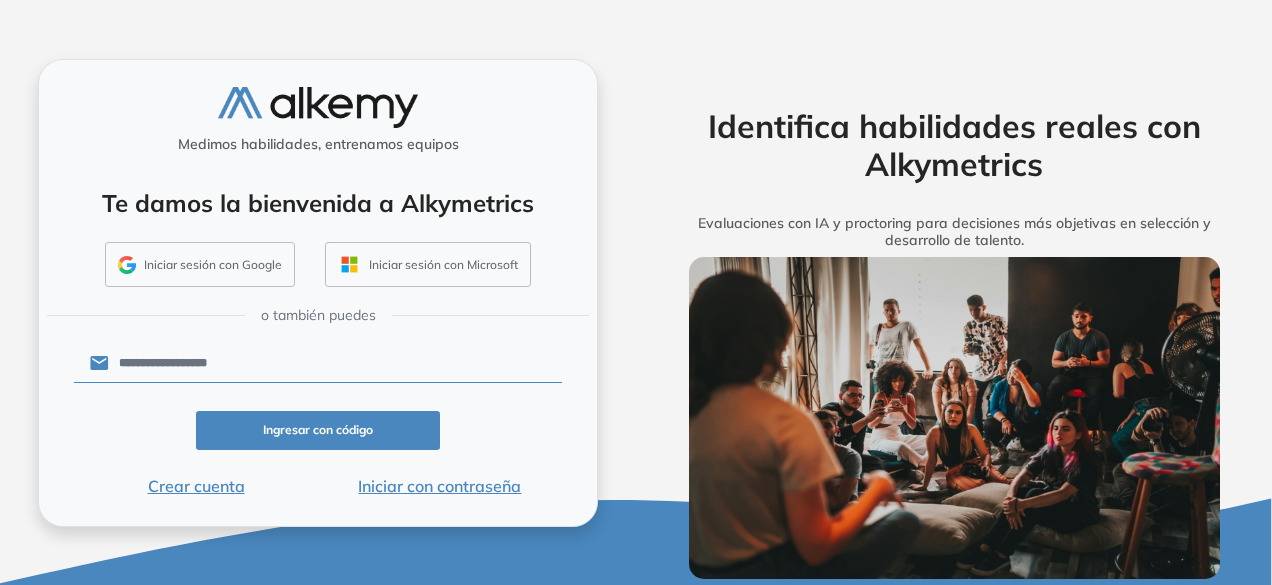 click on "Ingresar con código" at bounding box center [318, 430] 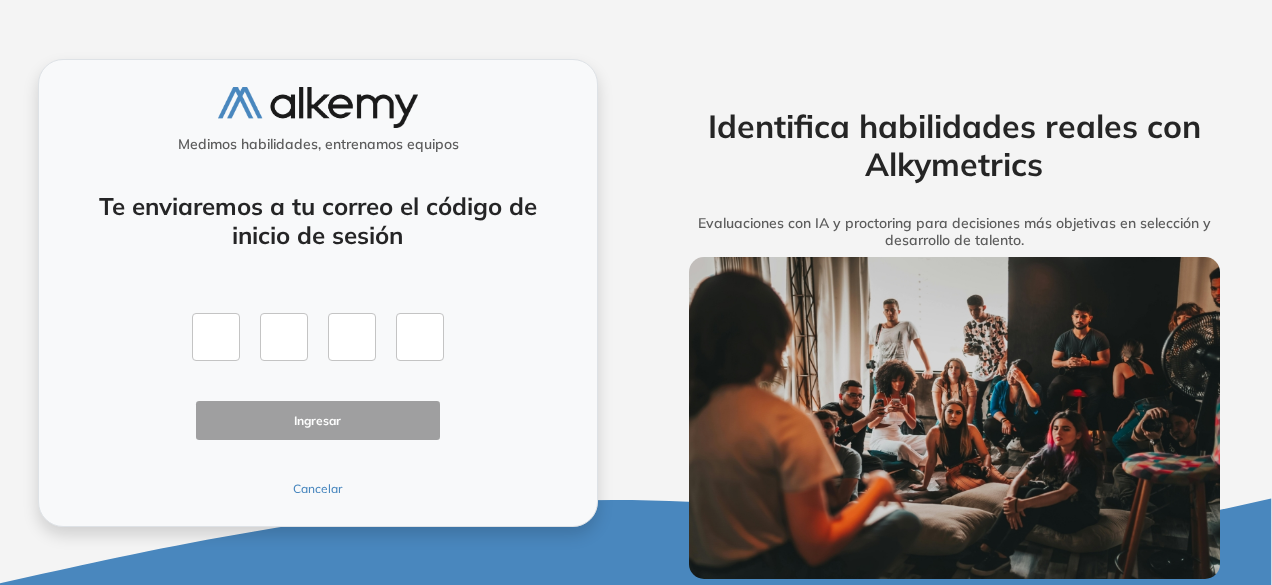 click on "Cancelar" at bounding box center [318, 489] 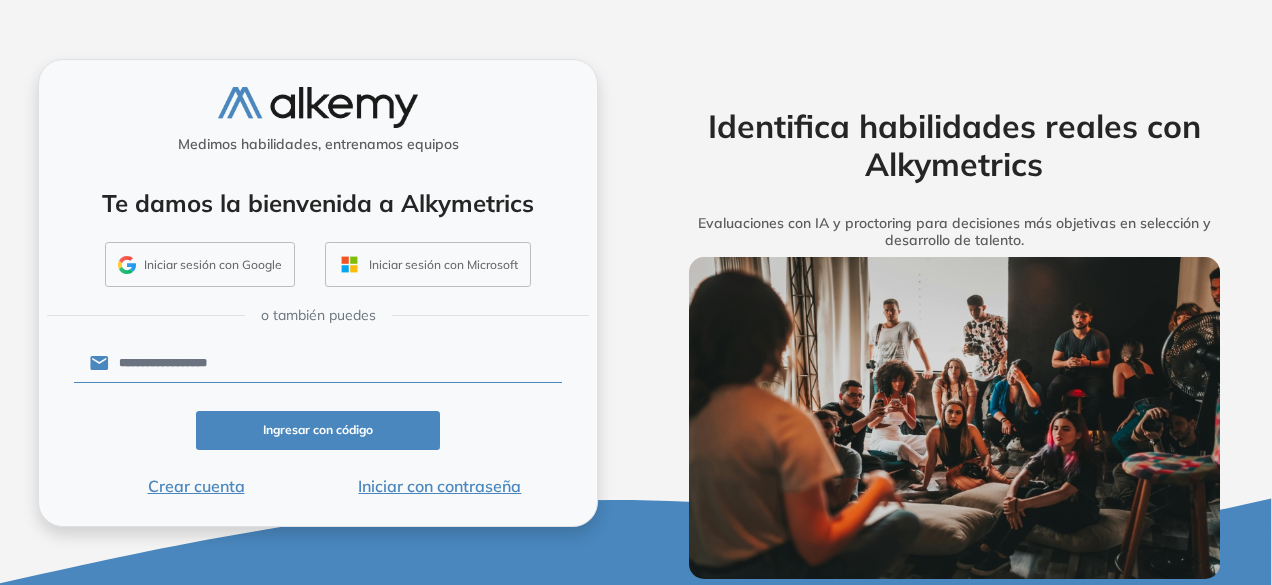 click on "Iniciar con contraseña" at bounding box center [440, 486] 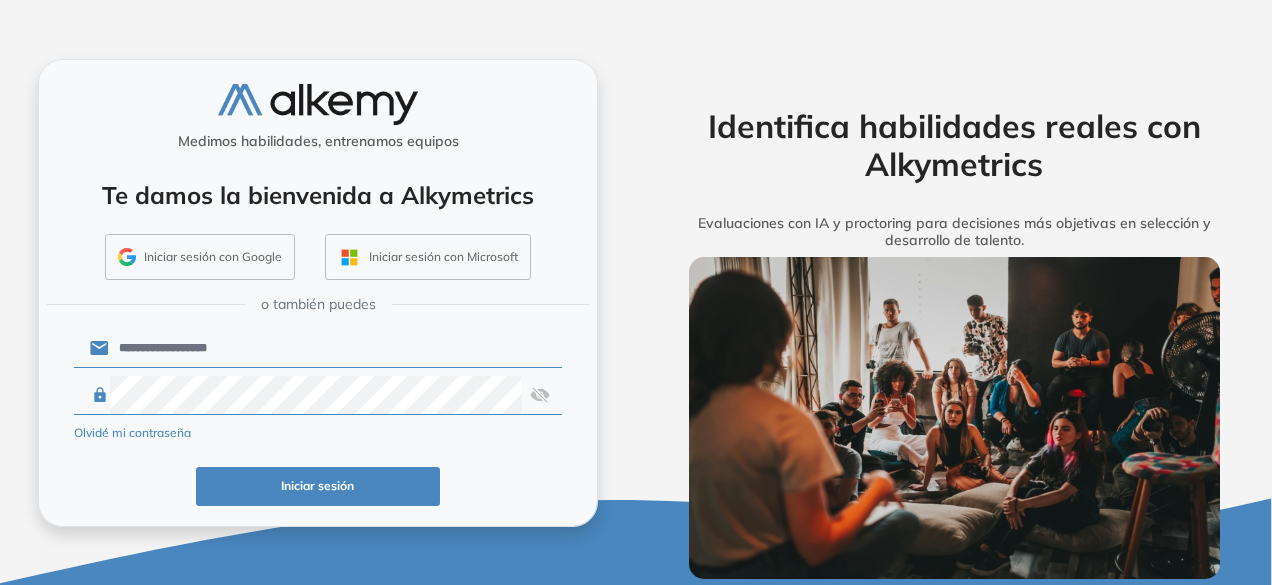 click on "Iniciar sesión" at bounding box center (318, 486) 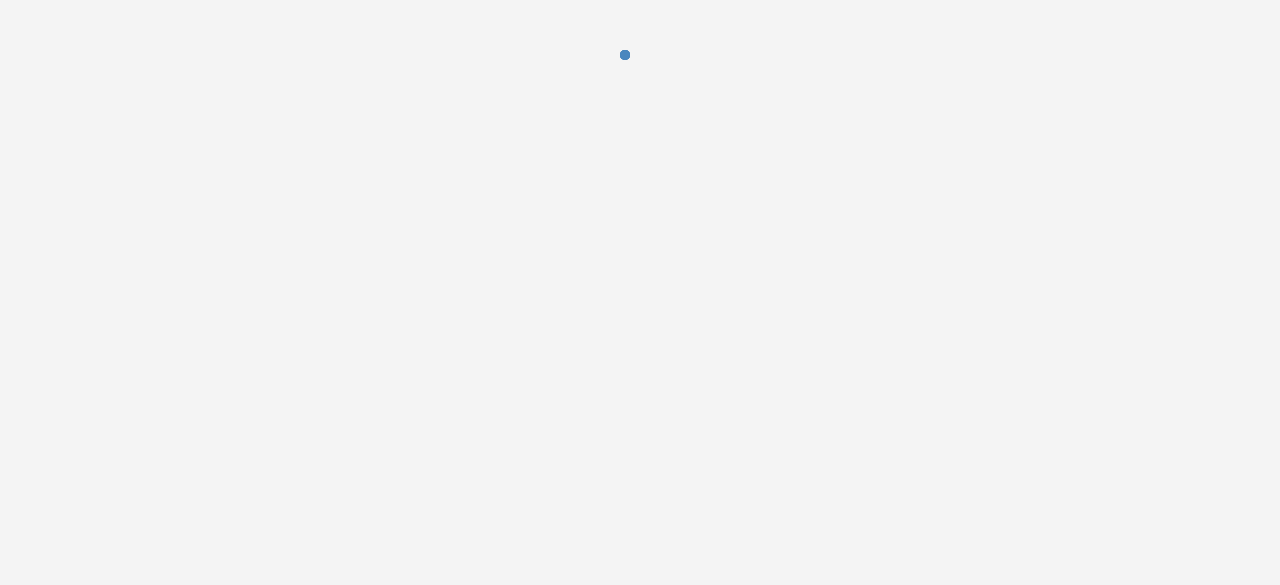 scroll, scrollTop: 0, scrollLeft: 0, axis: both 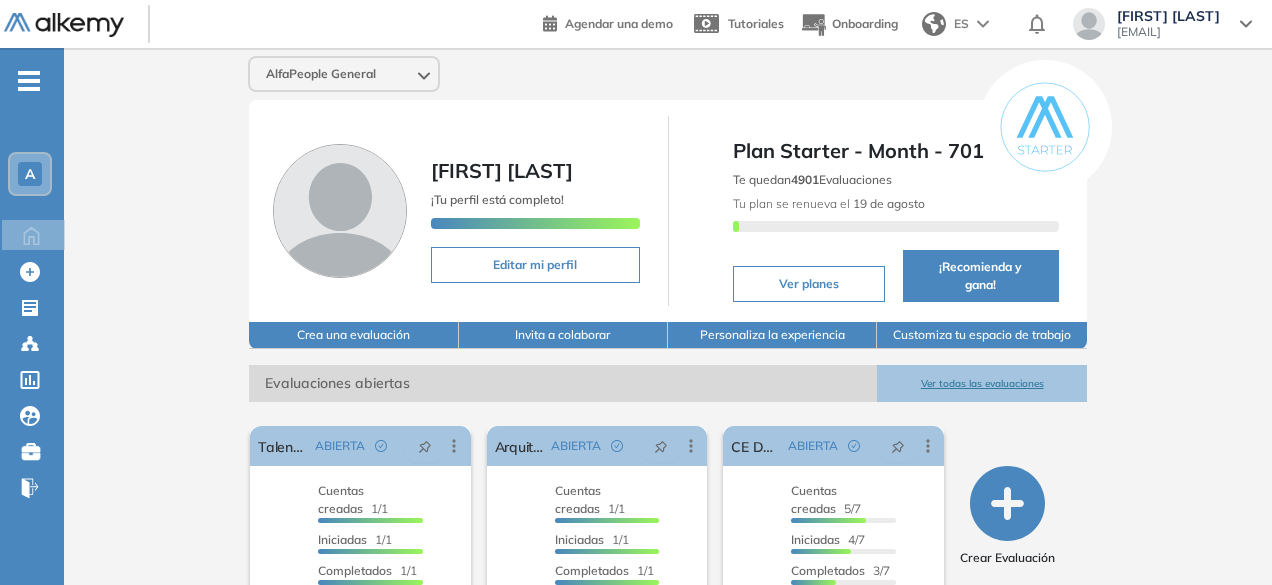 click on "A Home Home Crear Evaluación Crear Evaluación Evaluaciones Evaluaciones Candidatos Candidatos Catálogo de tests Catálogo de tests Comunidad Alkemy Comunidad Alkemy Bolsa de trabajo Bolsa de trabajo Cerrar sesión Cerrar sesión" at bounding box center (32, 292) 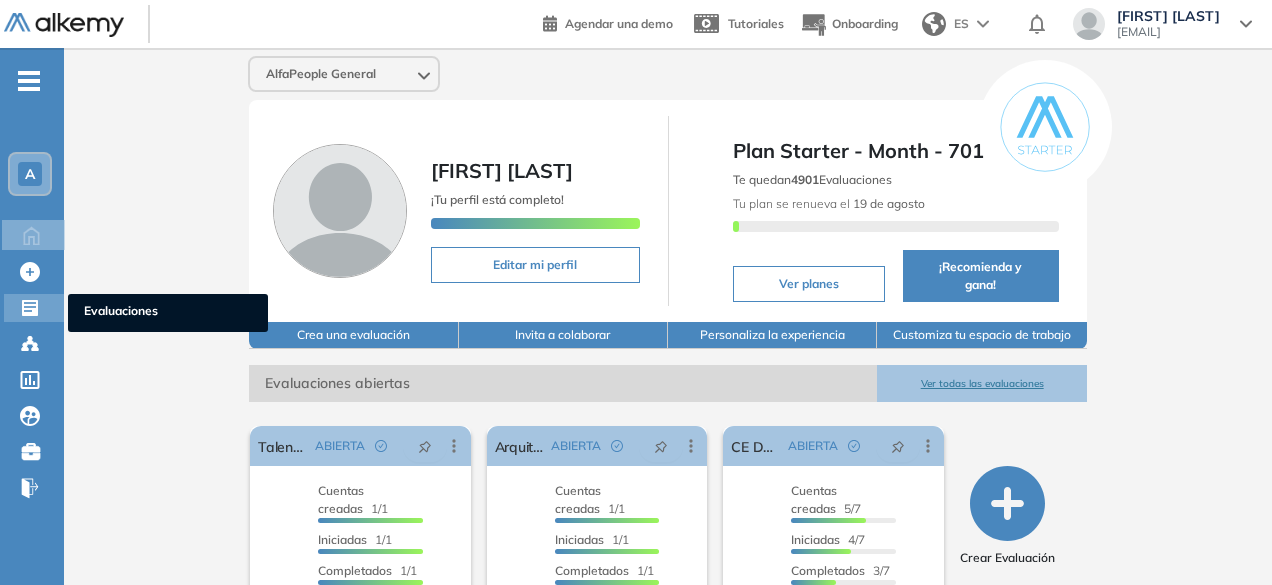 click 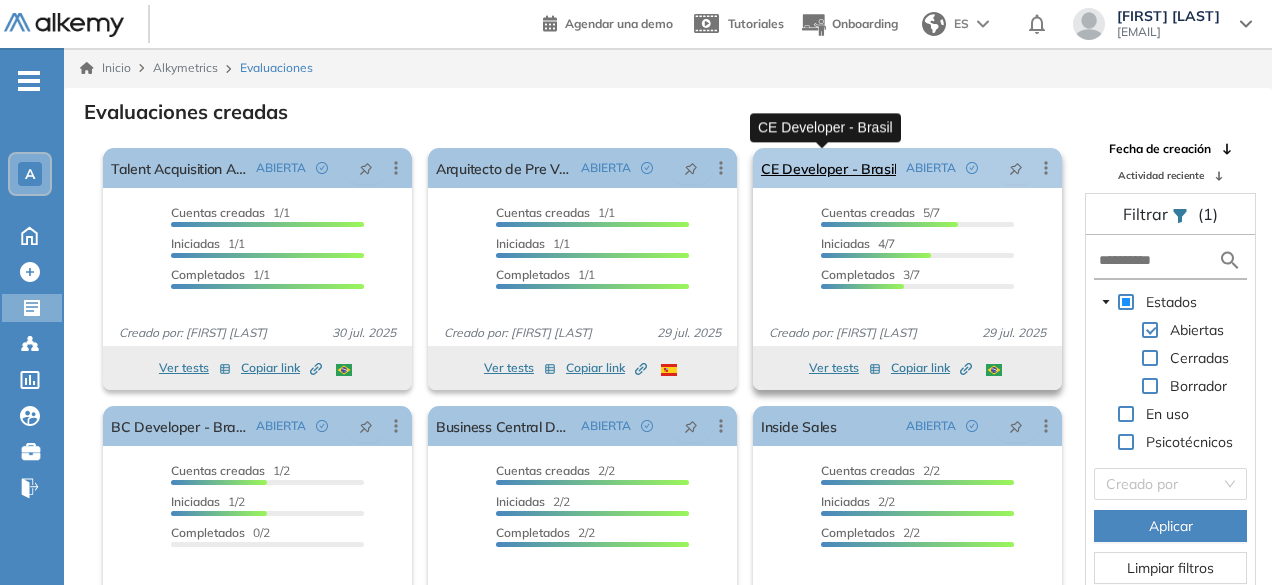 click on "CE Developer - Brasil" at bounding box center (828, 168) 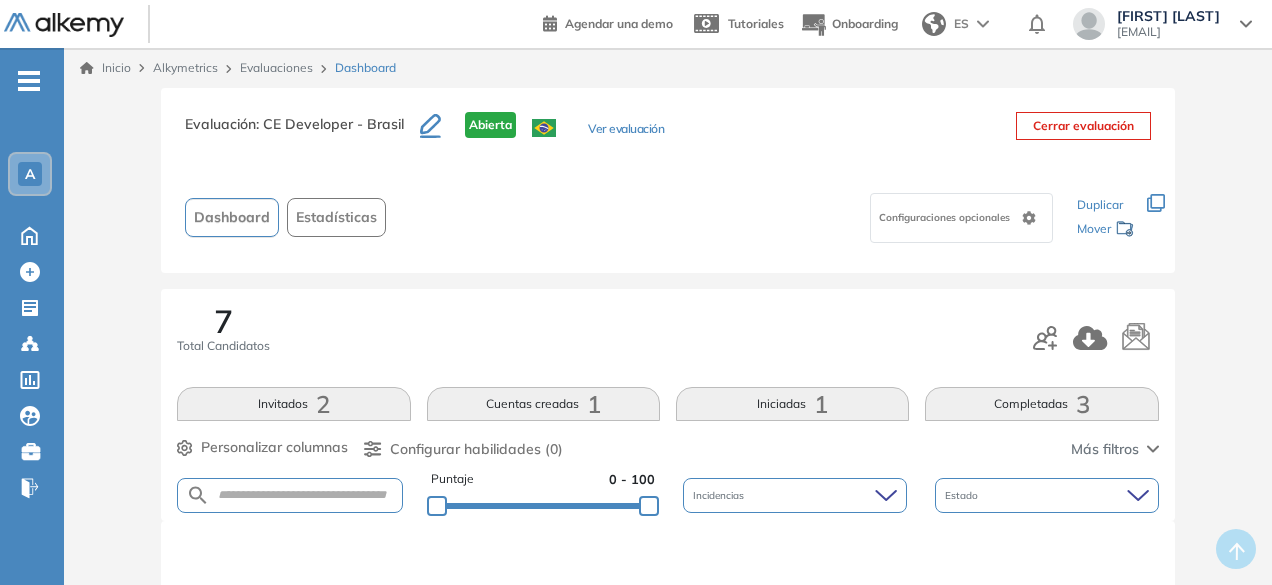 click on "Completadas 3" at bounding box center [1041, 404] 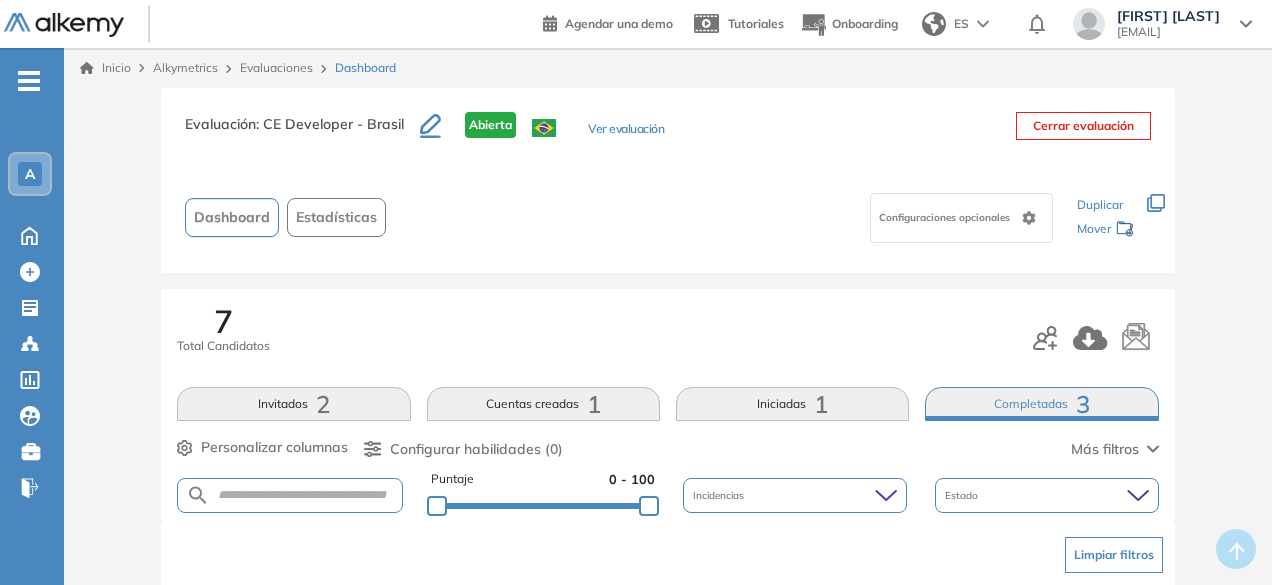 scroll, scrollTop: 512, scrollLeft: 0, axis: vertical 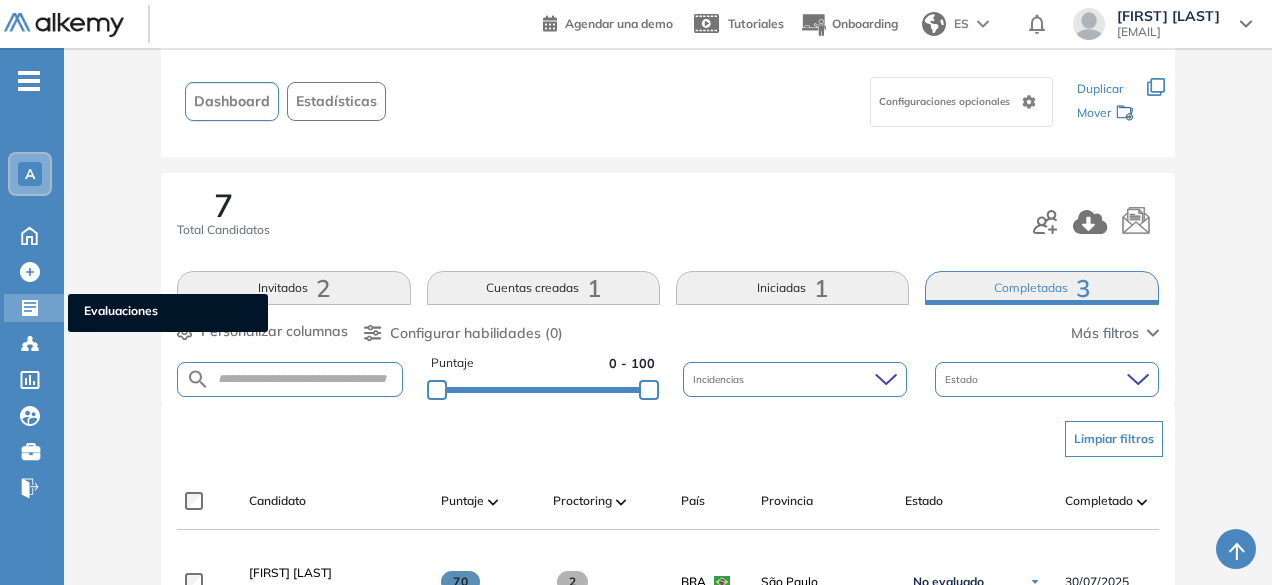click at bounding box center (32, 306) 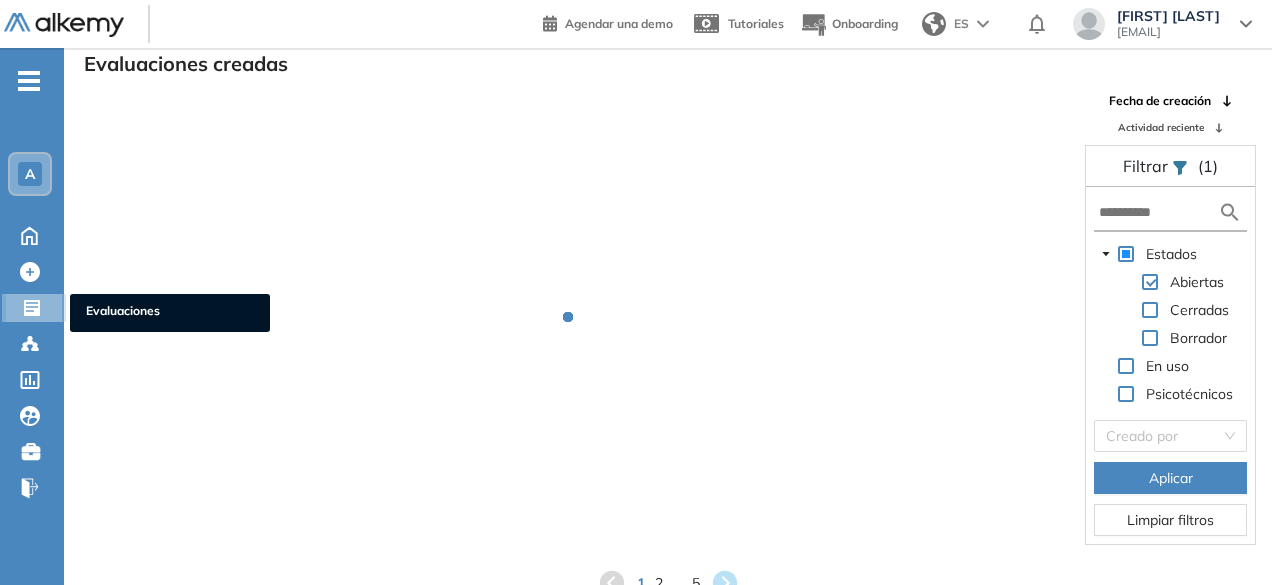 scroll, scrollTop: 48, scrollLeft: 0, axis: vertical 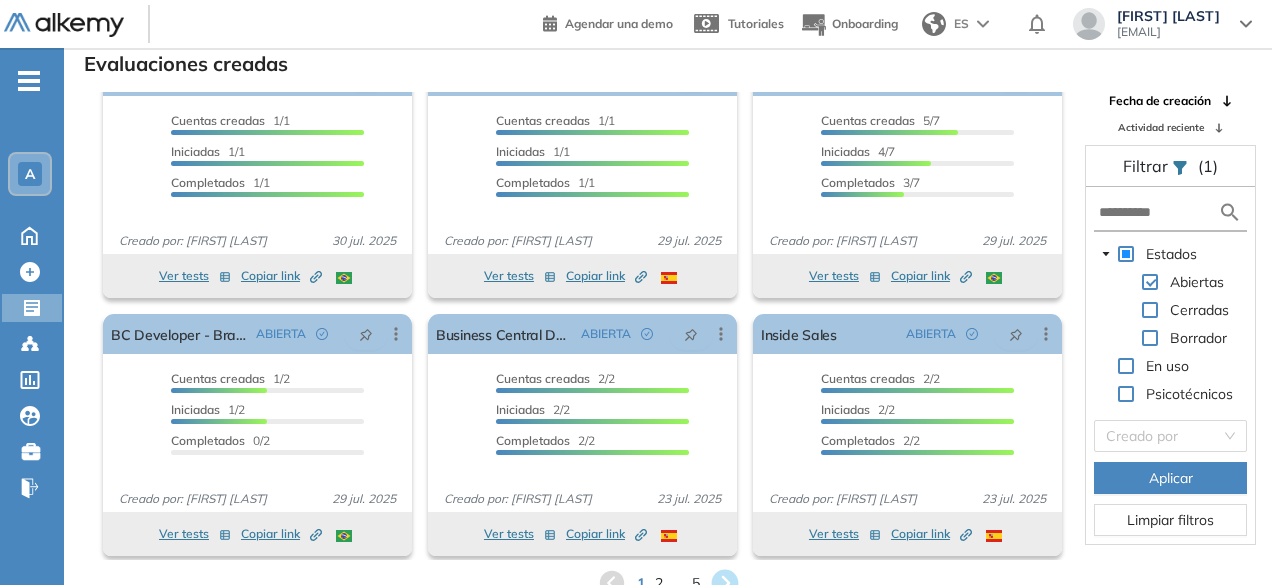 click 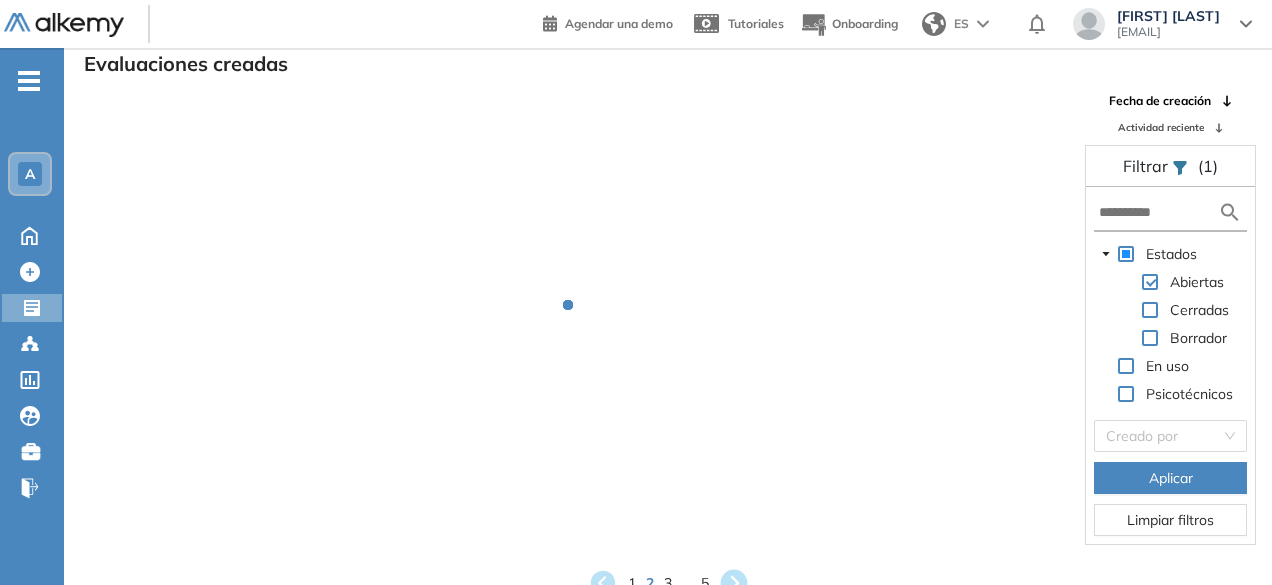 scroll, scrollTop: 12, scrollLeft: 0, axis: vertical 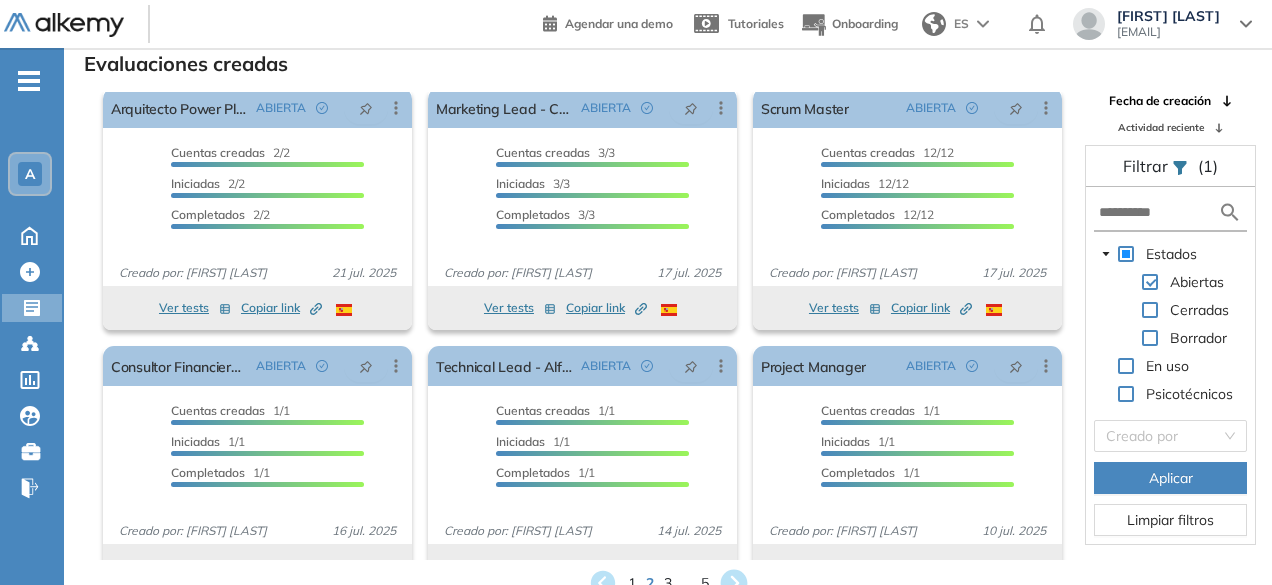 click 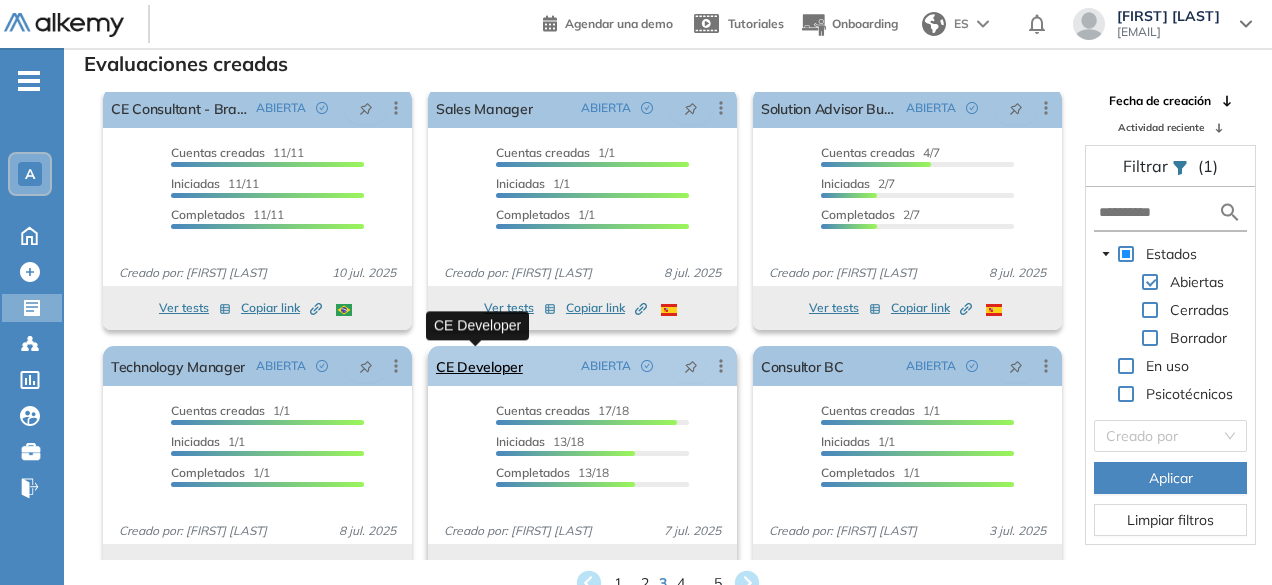 click on "CE Developer" at bounding box center [479, 366] 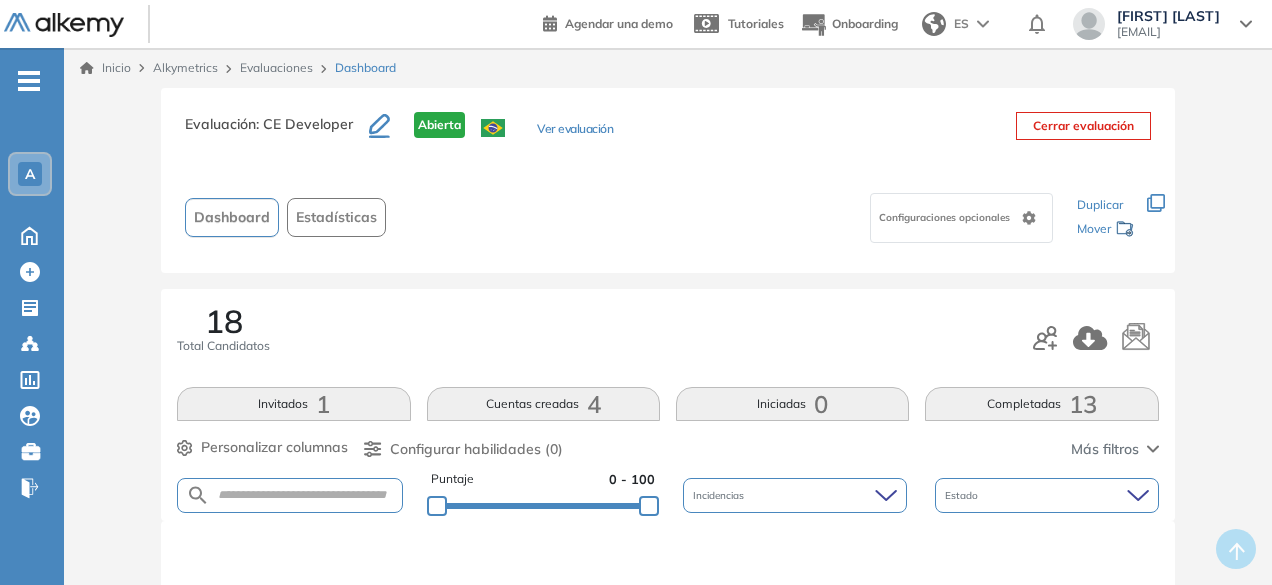 click on "Completadas 13" at bounding box center [1041, 404] 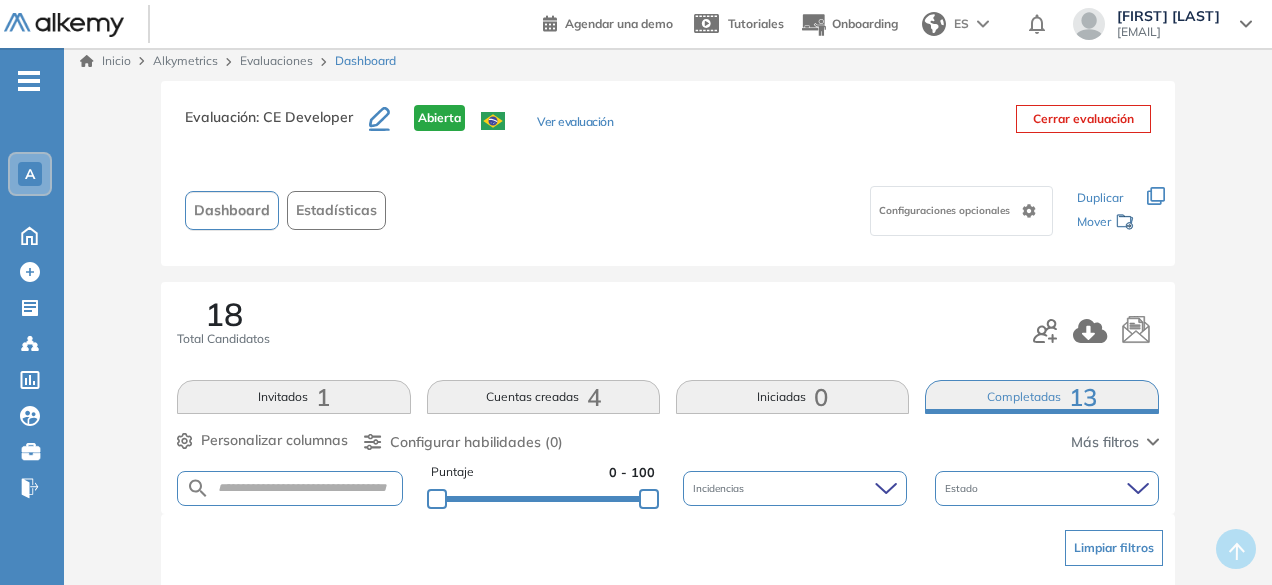 scroll, scrollTop: 10, scrollLeft: 0, axis: vertical 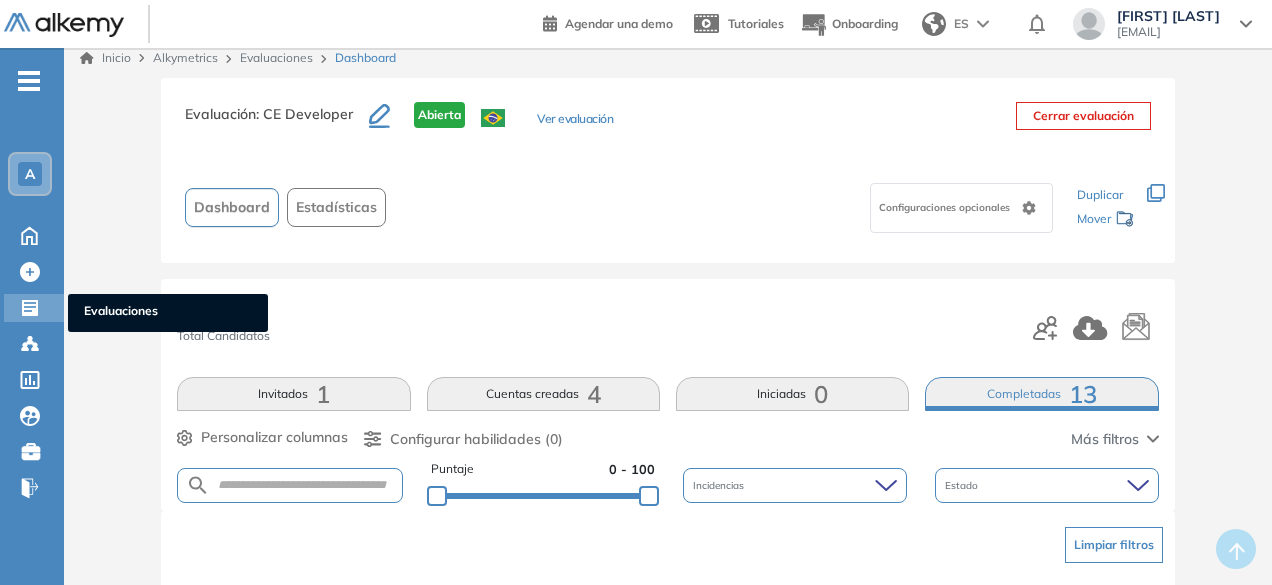 click at bounding box center (32, 306) 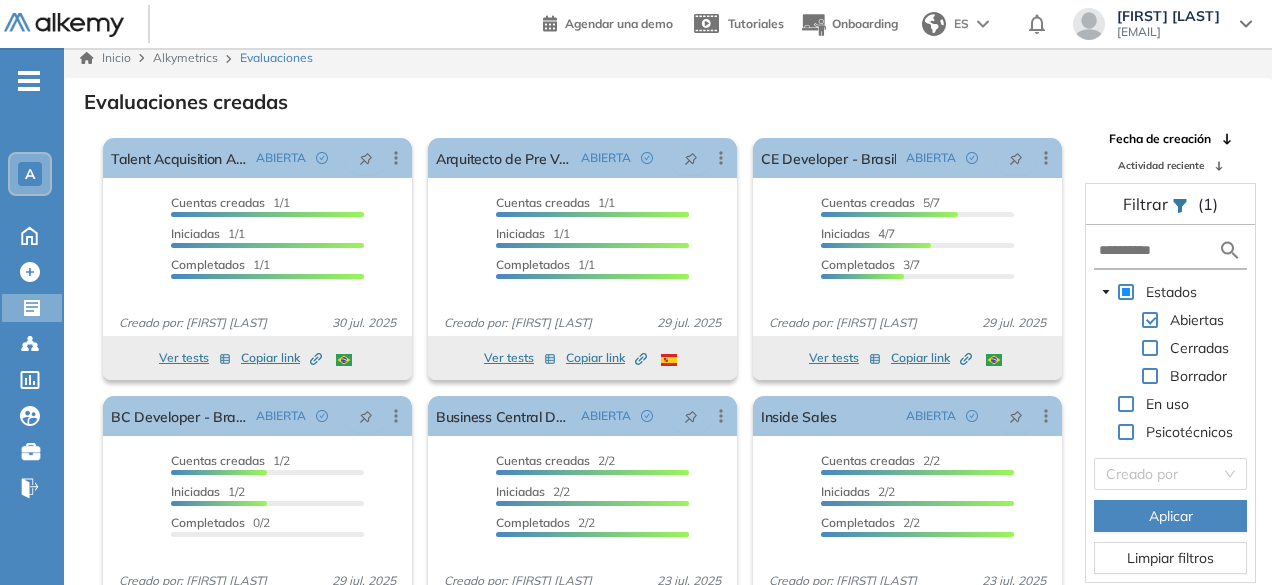 scroll, scrollTop: 48, scrollLeft: 0, axis: vertical 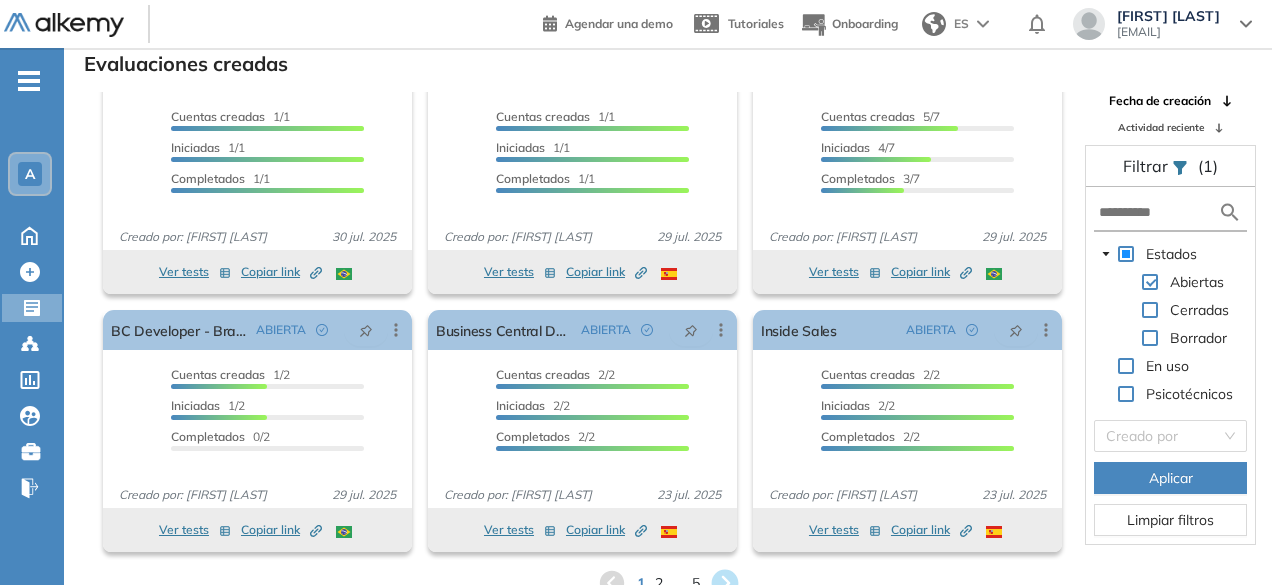 click 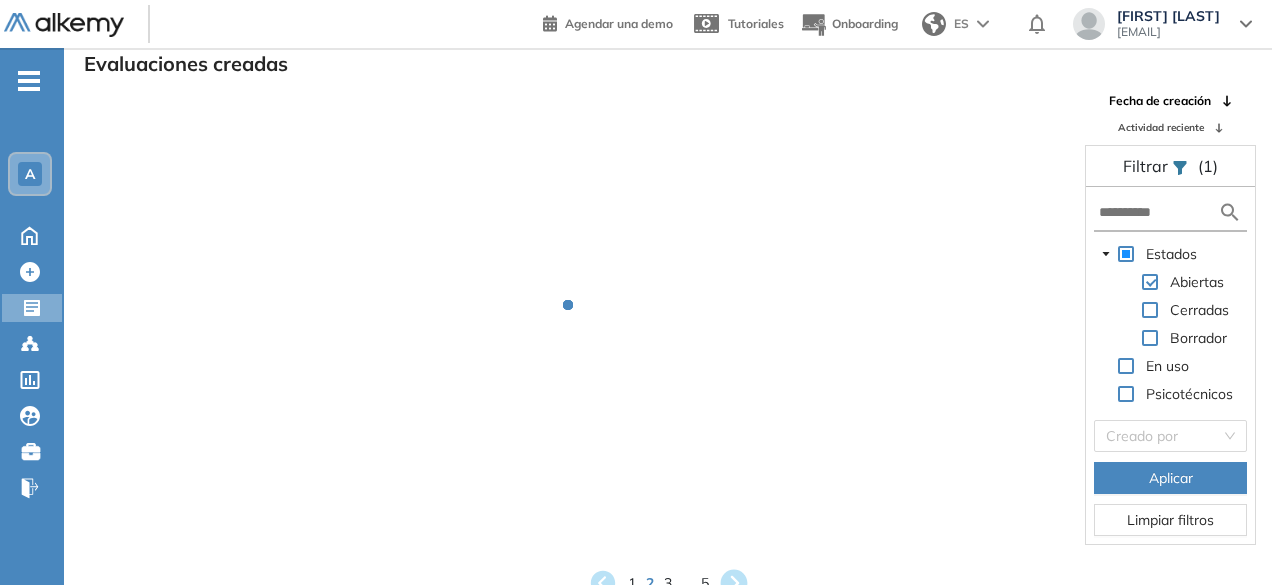scroll, scrollTop: 12, scrollLeft: 0, axis: vertical 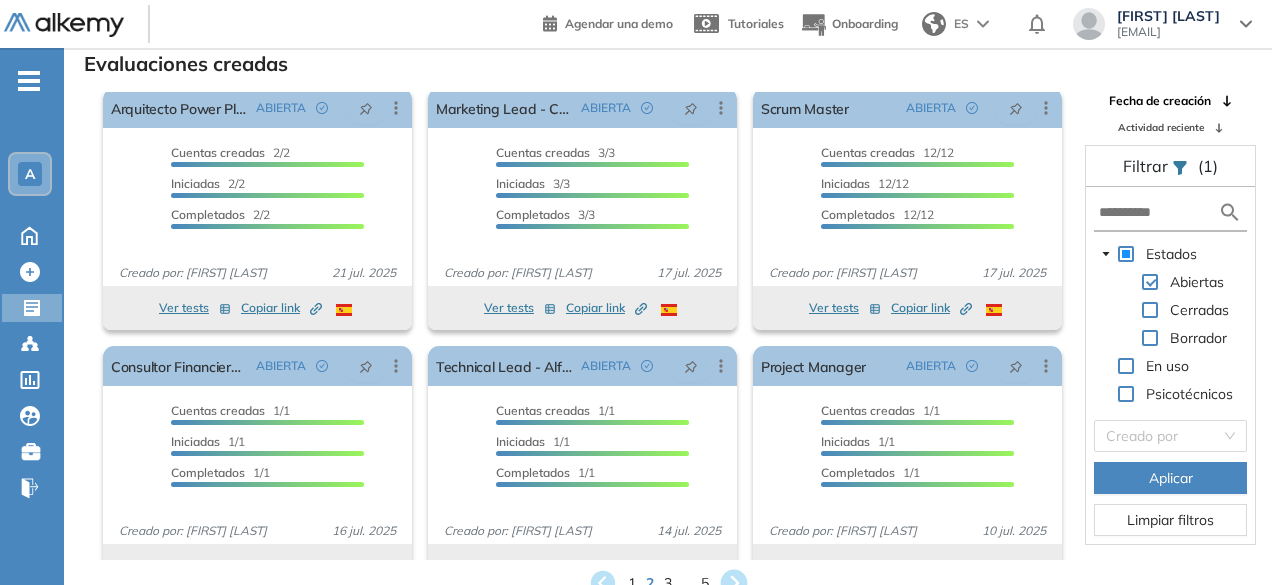 click 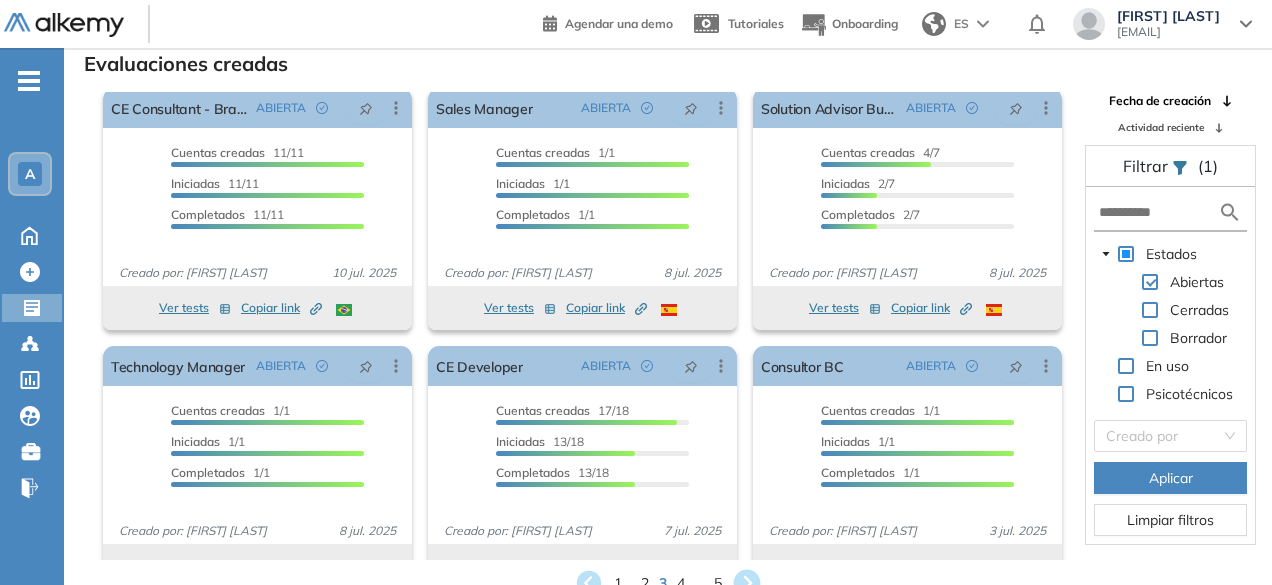 click 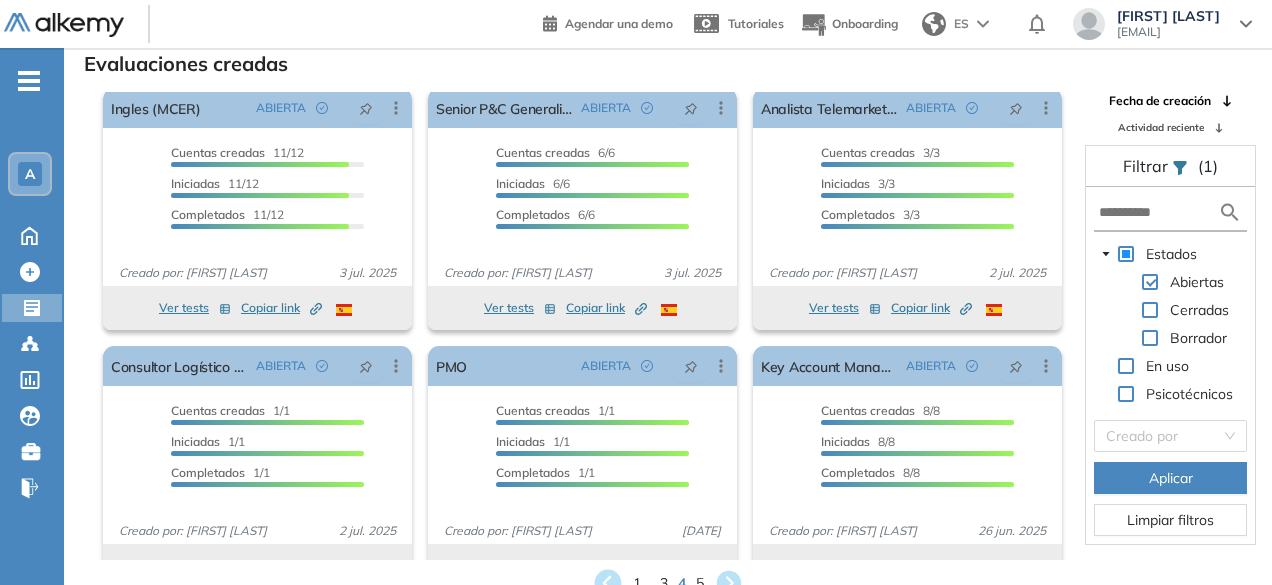 click 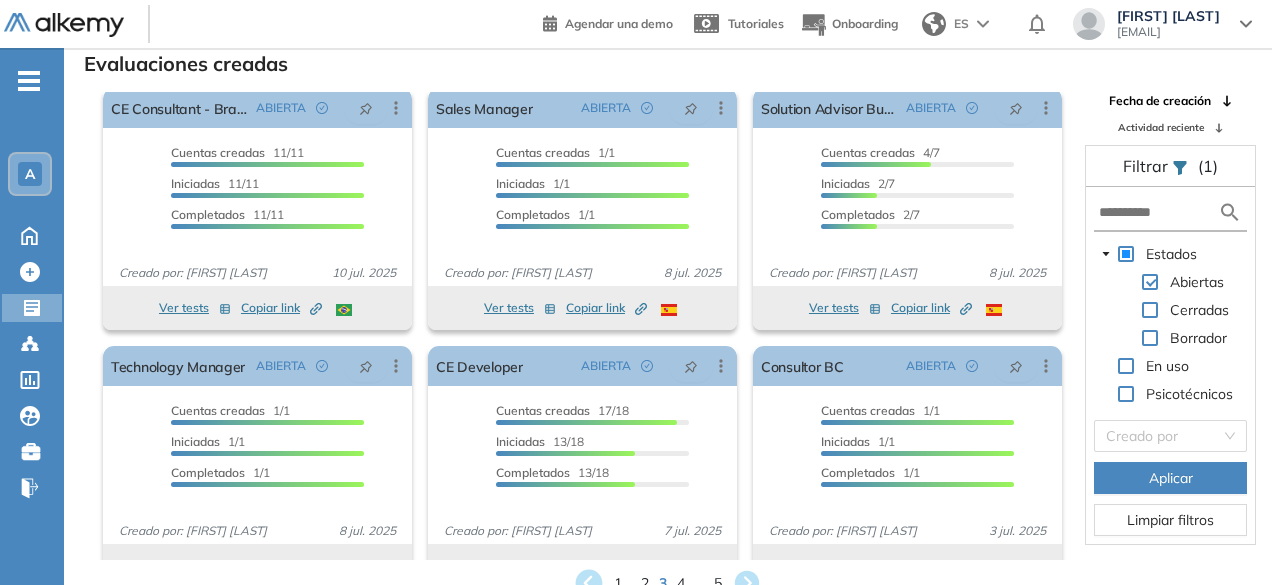 click 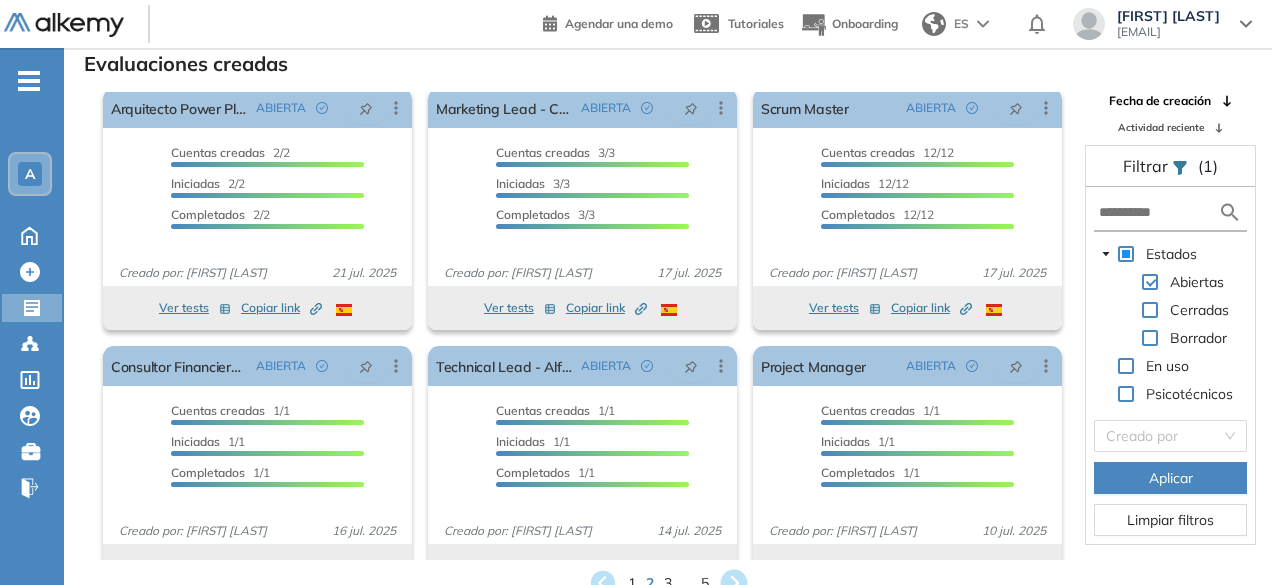 click 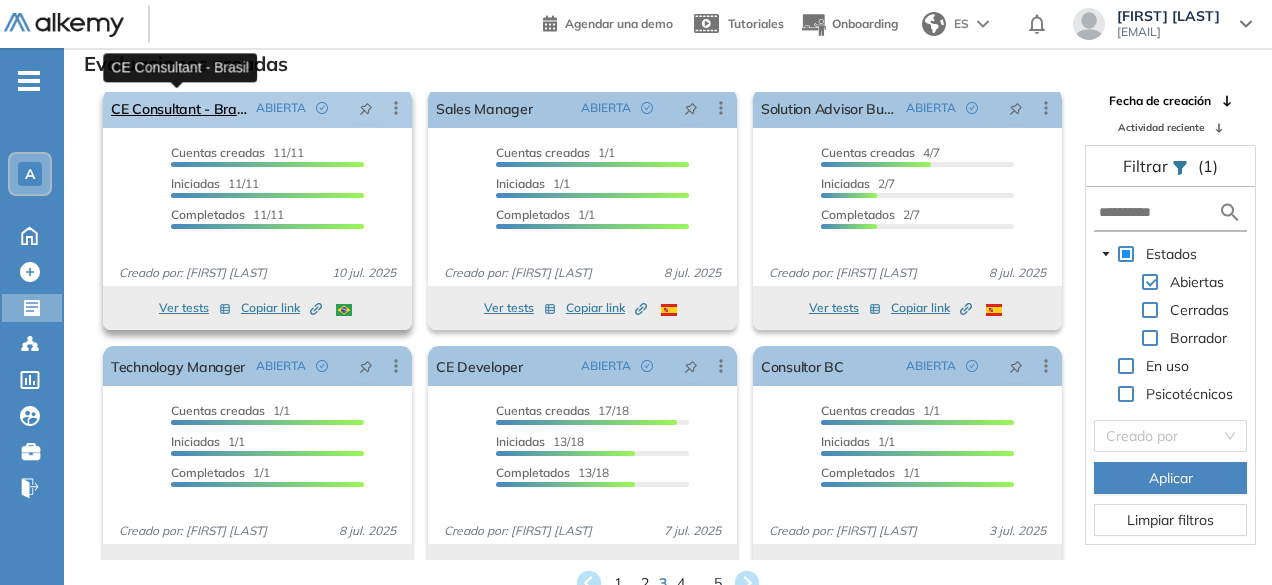 click on "CE Consultant - Brasil" at bounding box center [179, 108] 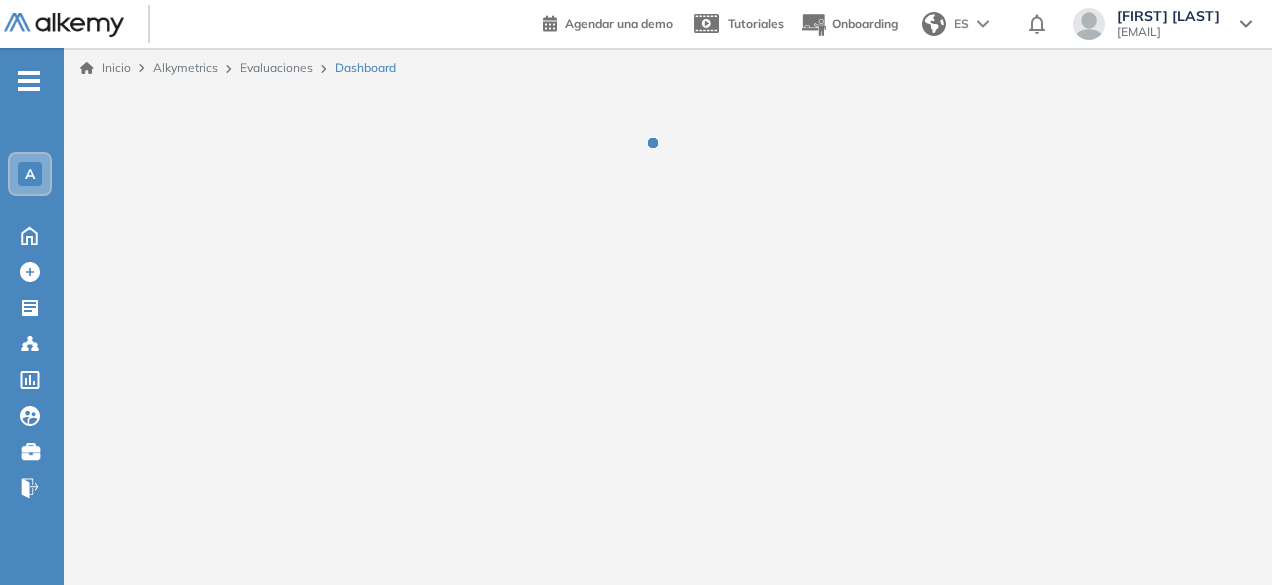 scroll, scrollTop: 0, scrollLeft: 0, axis: both 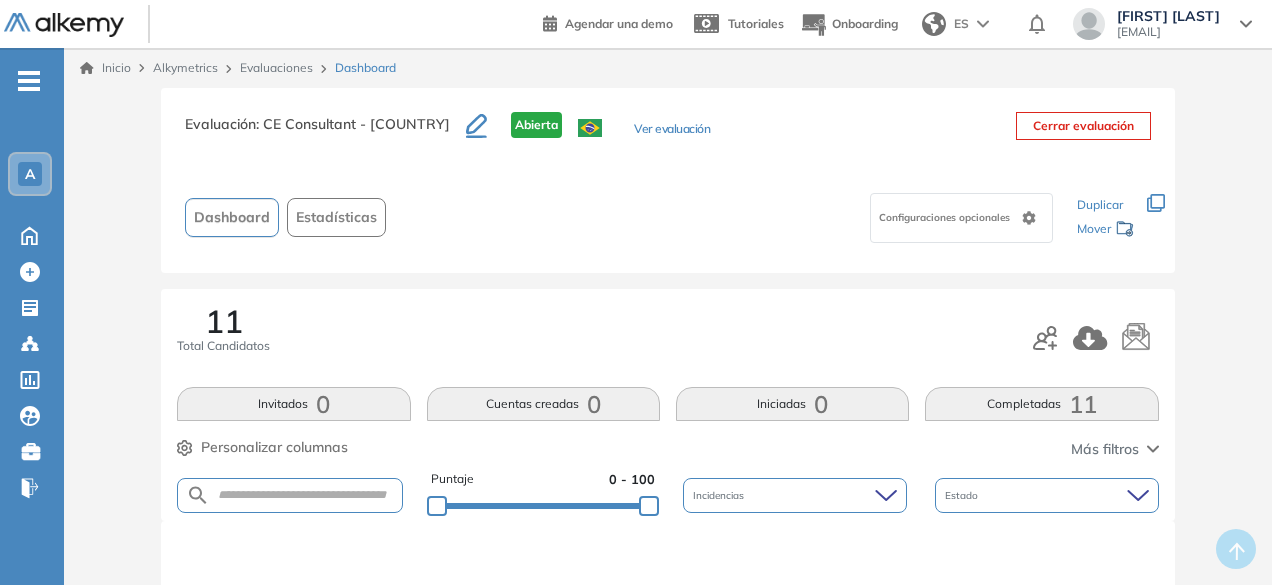 click on "Completadas 11" at bounding box center (1041, 404) 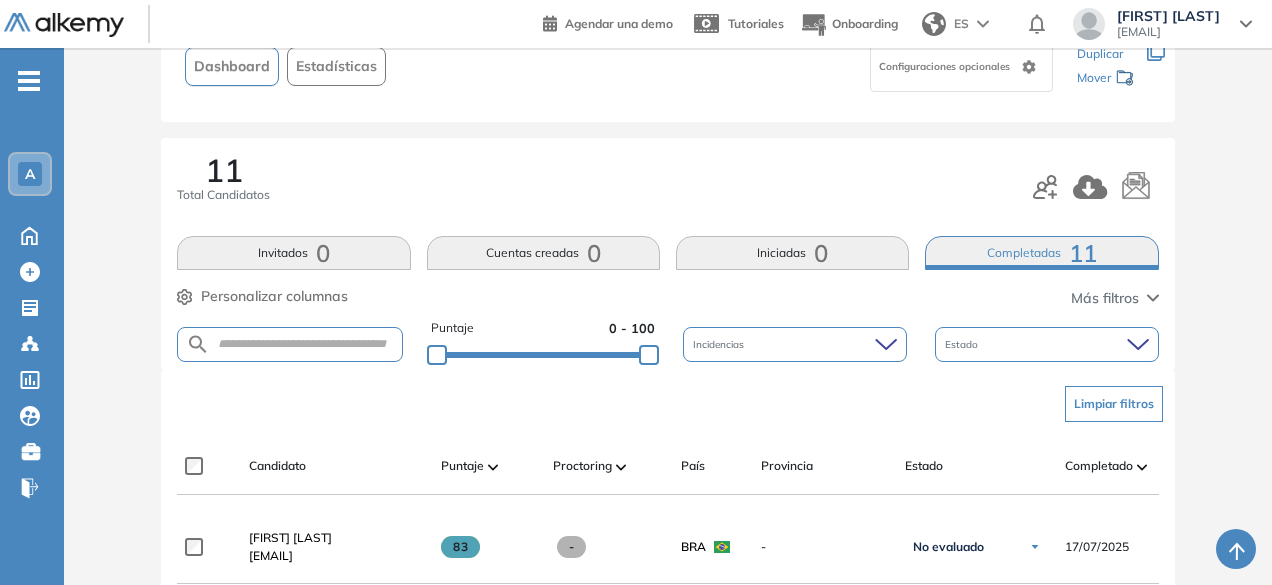 scroll, scrollTop: 148, scrollLeft: 0, axis: vertical 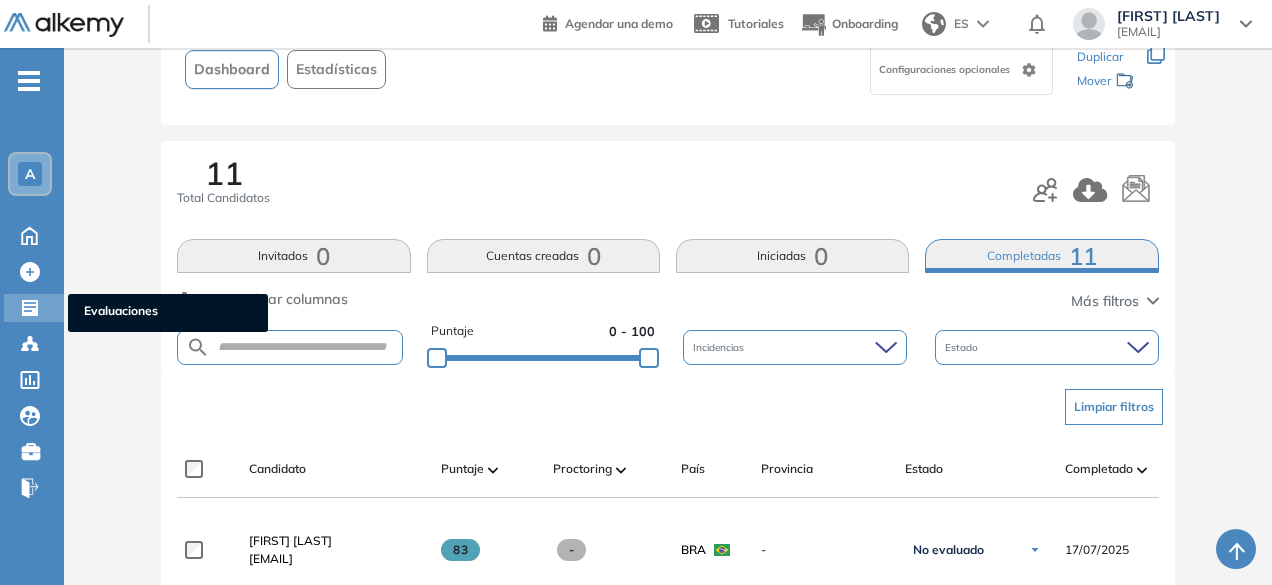 click 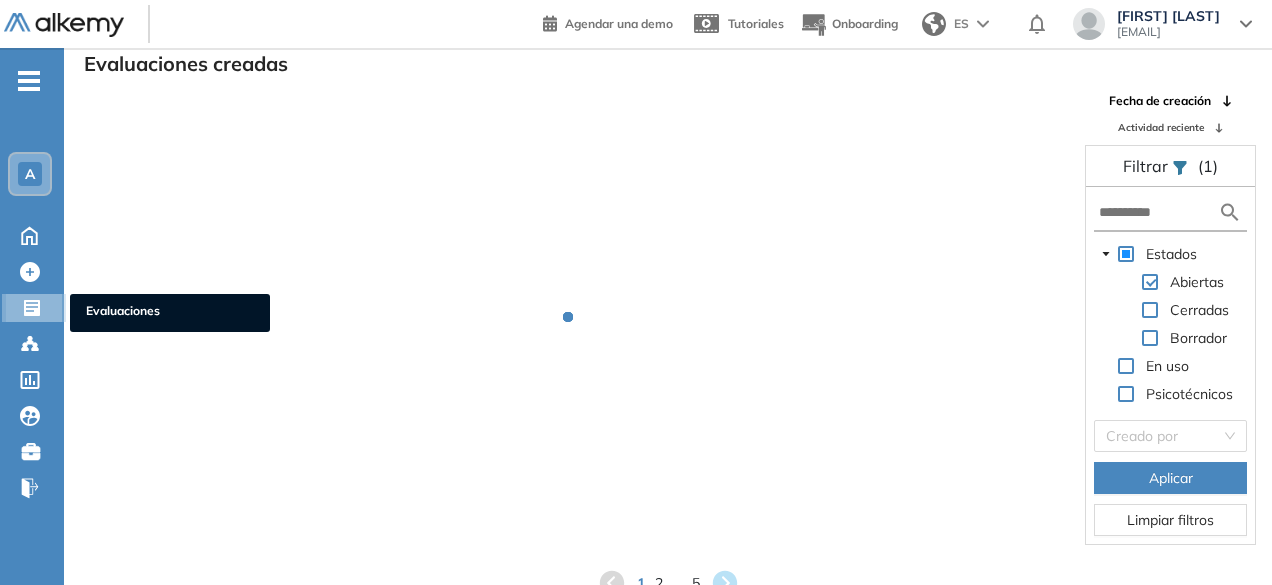 scroll, scrollTop: 48, scrollLeft: 0, axis: vertical 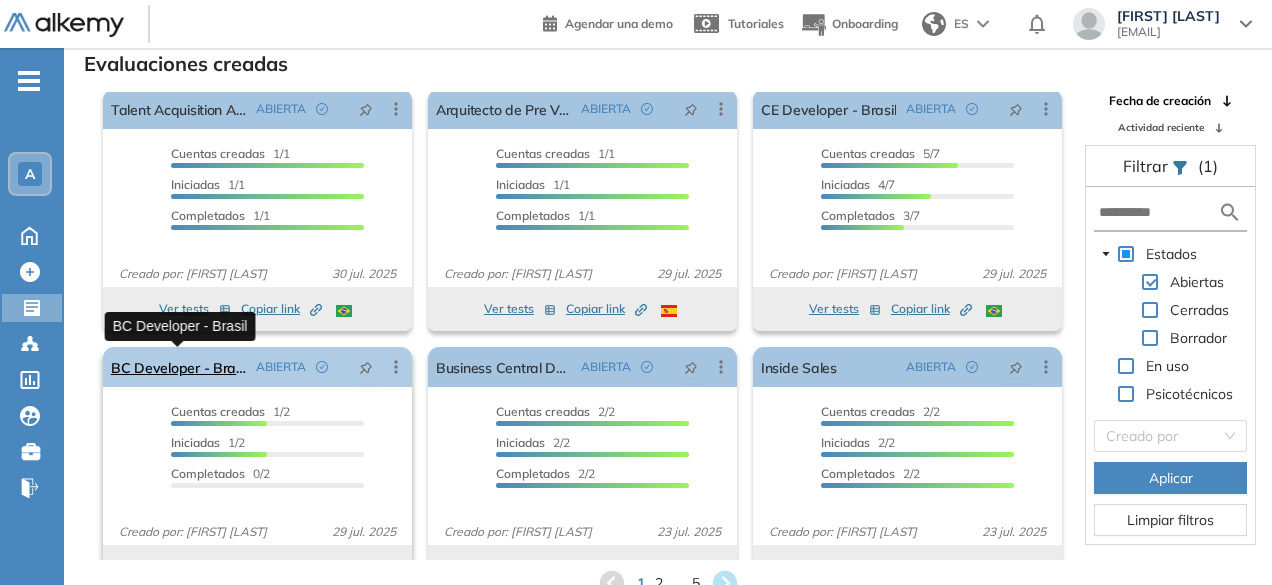 click on "BC Developer - Brasil" at bounding box center (179, 367) 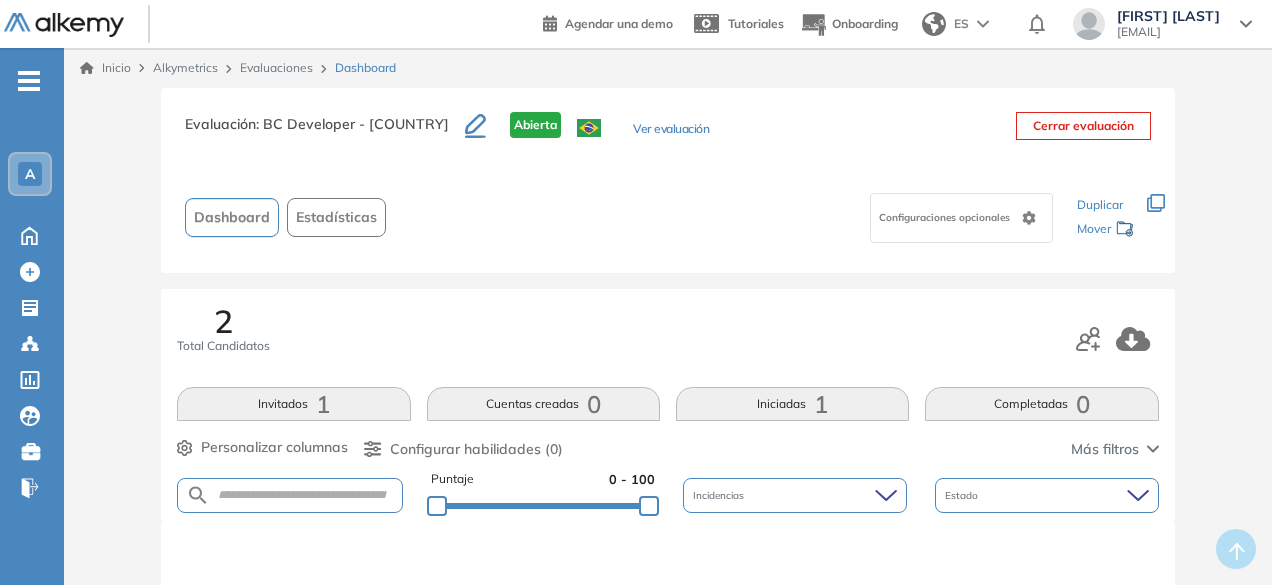 click on "Completadas 0" at bounding box center [1041, 404] 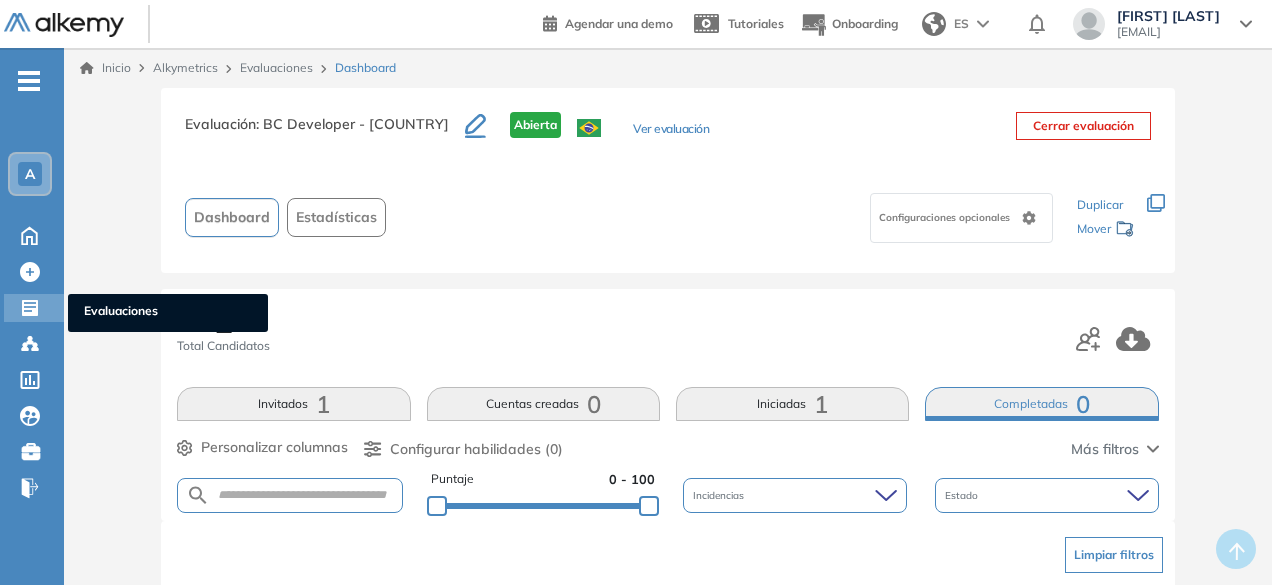 click 